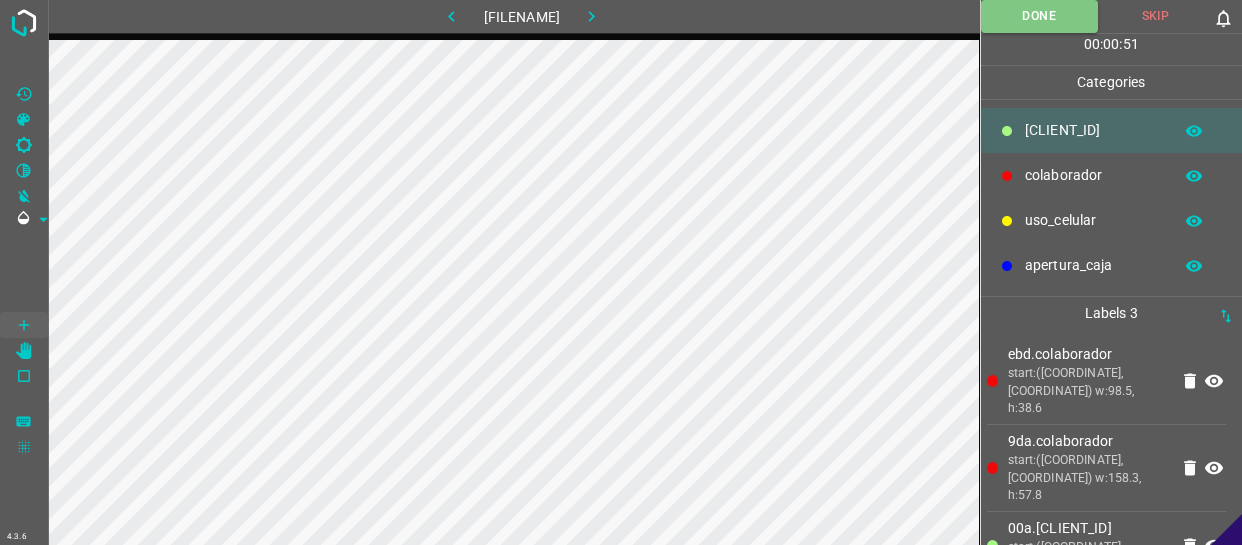 scroll, scrollTop: 0, scrollLeft: 0, axis: both 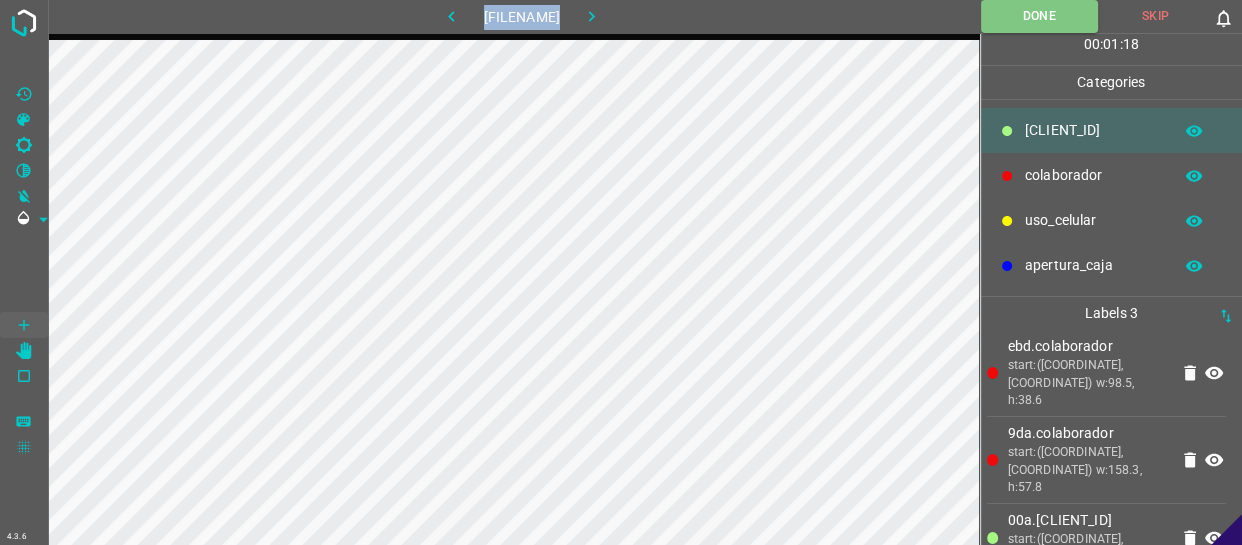 click at bounding box center (592, 16) 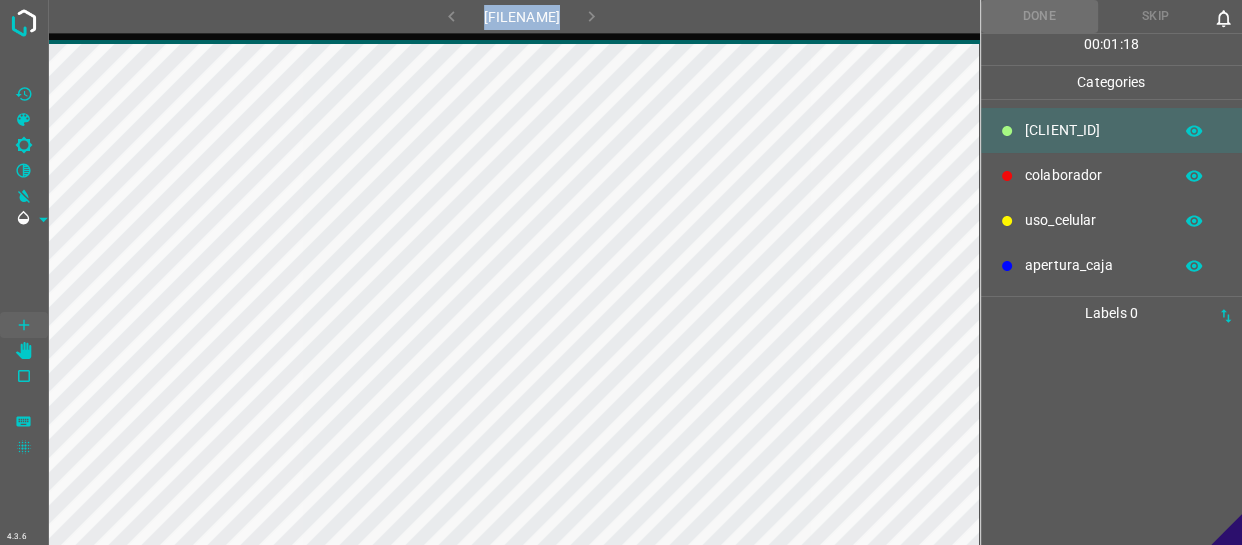 scroll, scrollTop: 0, scrollLeft: 0, axis: both 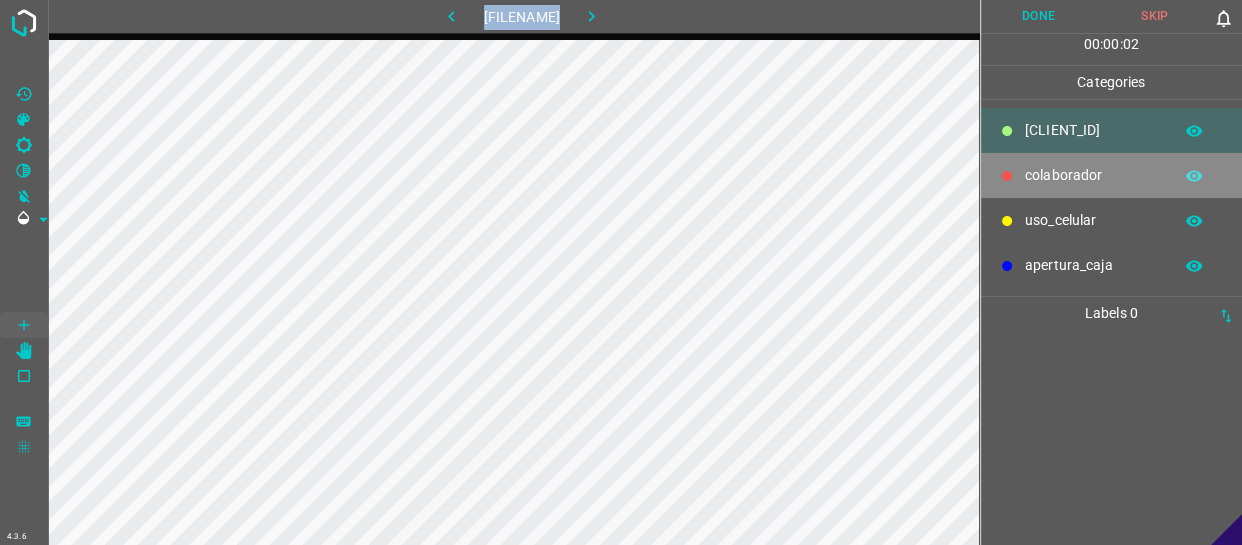 click on "colaborador" at bounding box center (1093, 130) 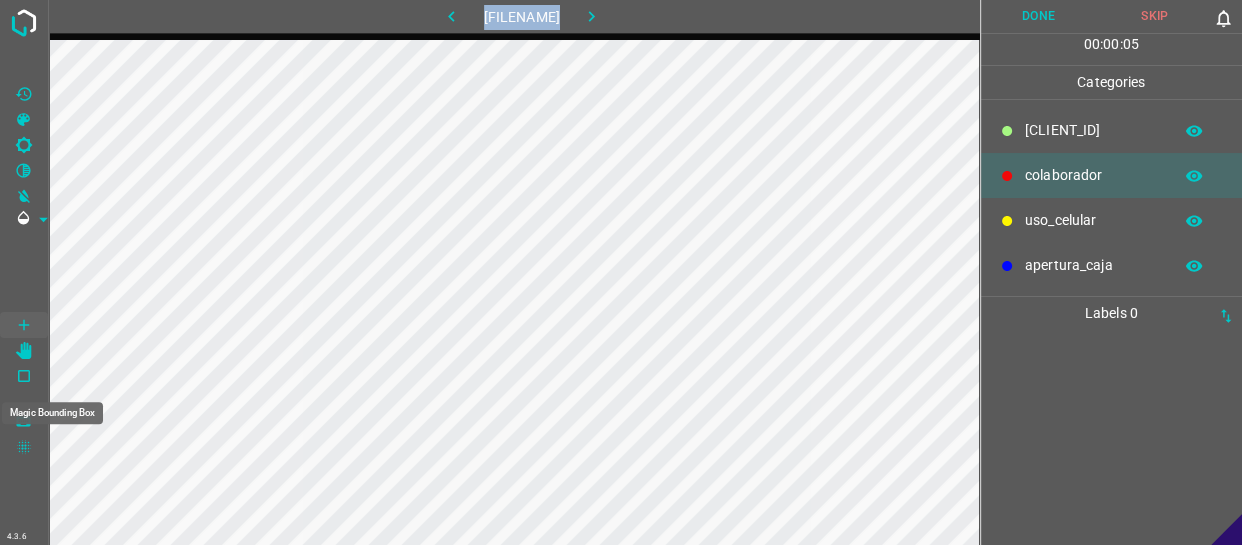 scroll, scrollTop: 0, scrollLeft: 32, axis: horizontal 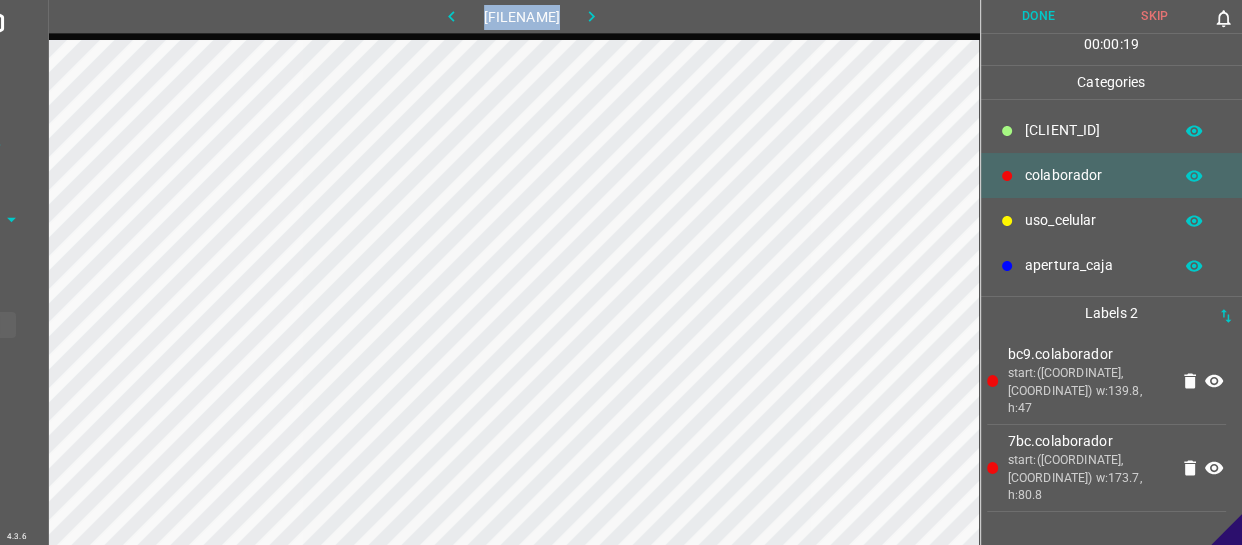 click on "​​[CLIENT_ID]" at bounding box center (1093, 130) 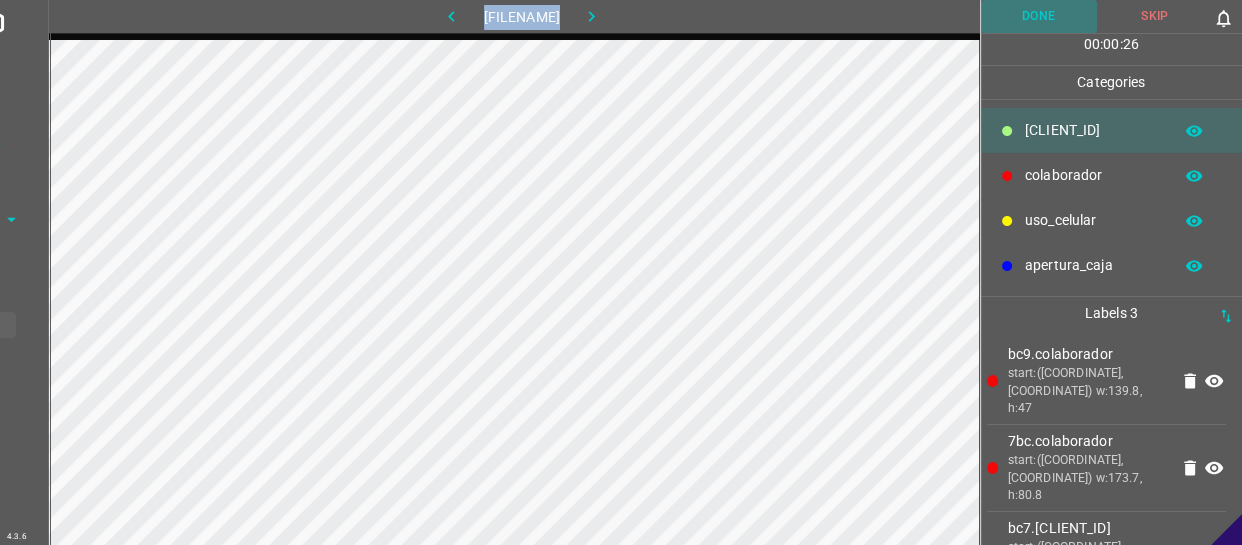 click on "Done" at bounding box center [1039, 16] 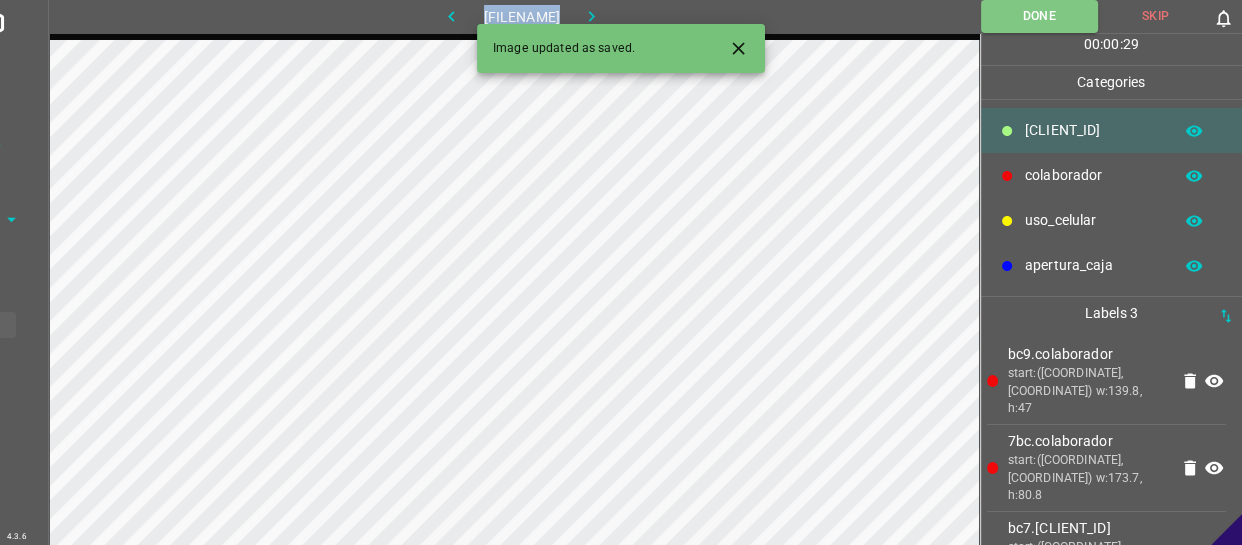 click at bounding box center (591, 16) 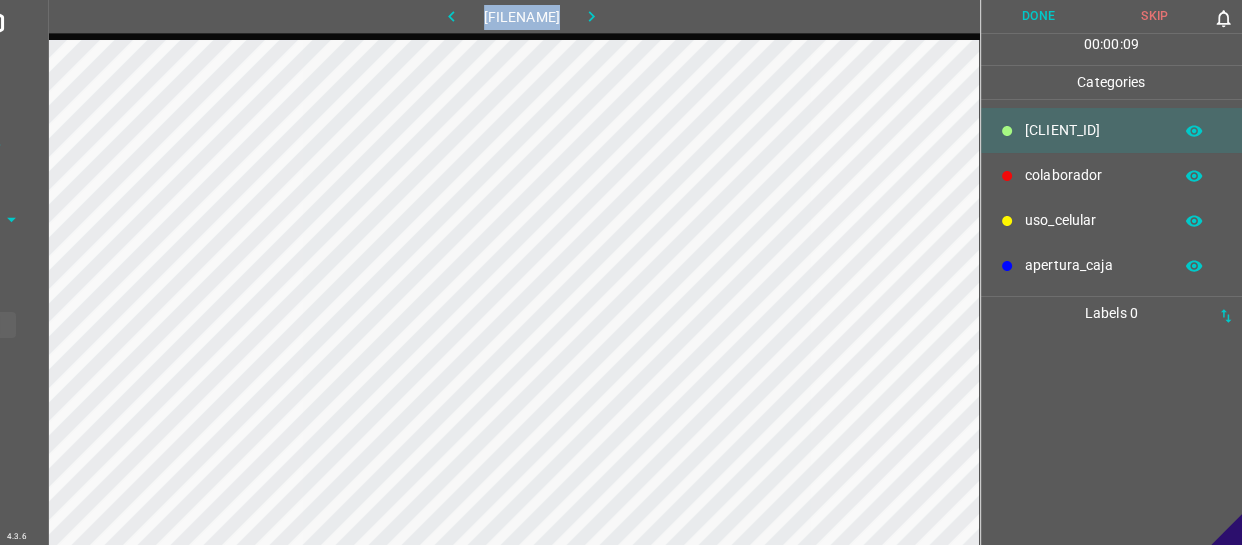 click on "colaborador" at bounding box center [1093, 130] 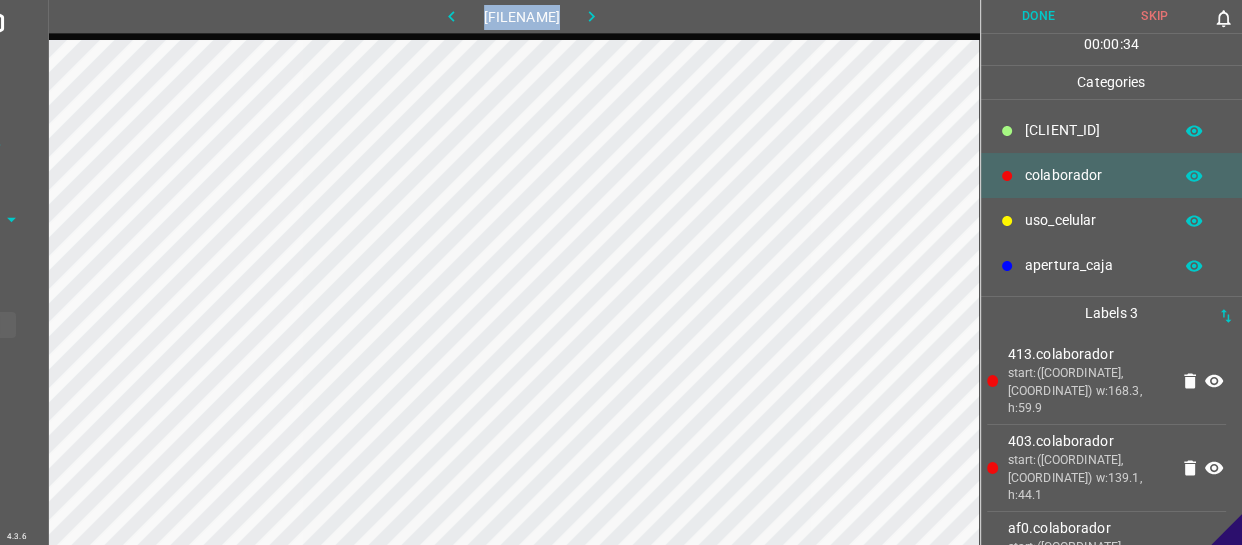 drag, startPoint x: 1109, startPoint y: 134, endPoint x: 1028, endPoint y: 136, distance: 81.02469 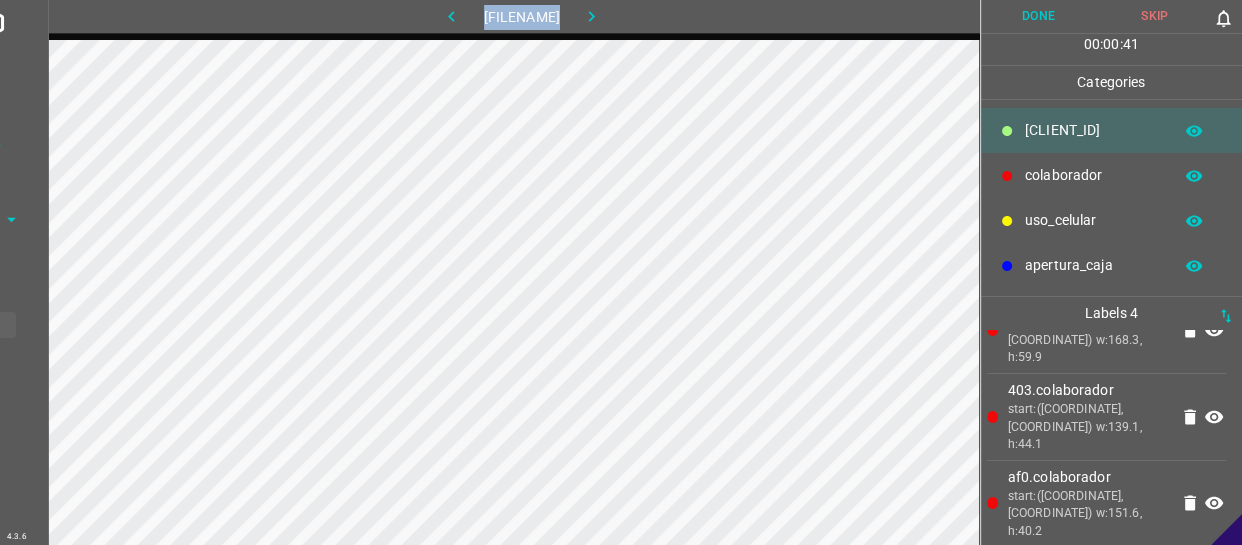 scroll, scrollTop: 77, scrollLeft: 0, axis: vertical 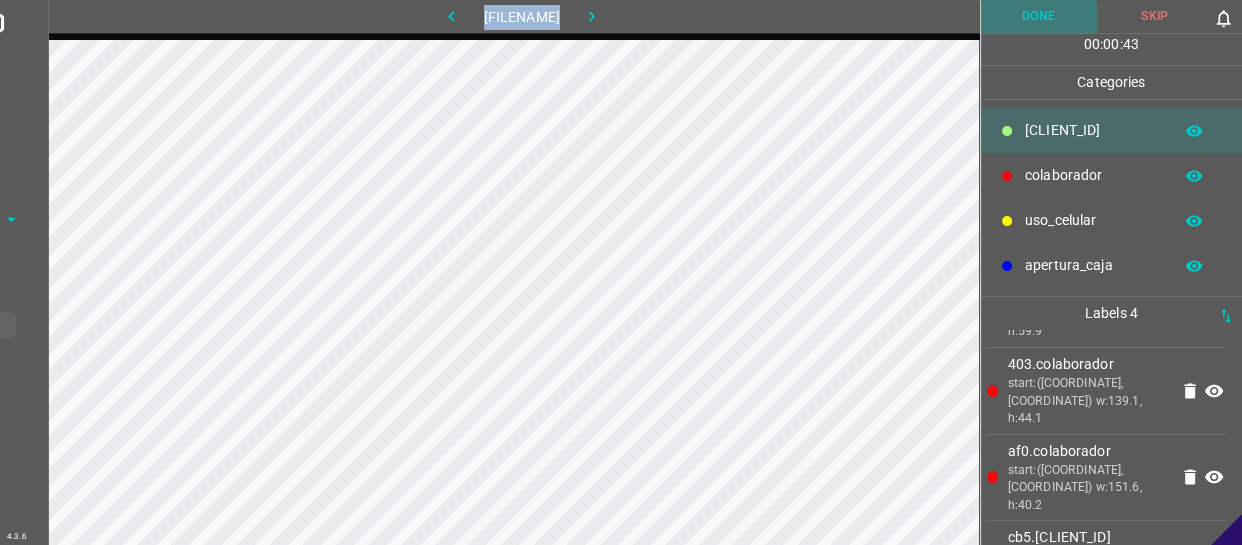 click on "Done" at bounding box center (1039, 16) 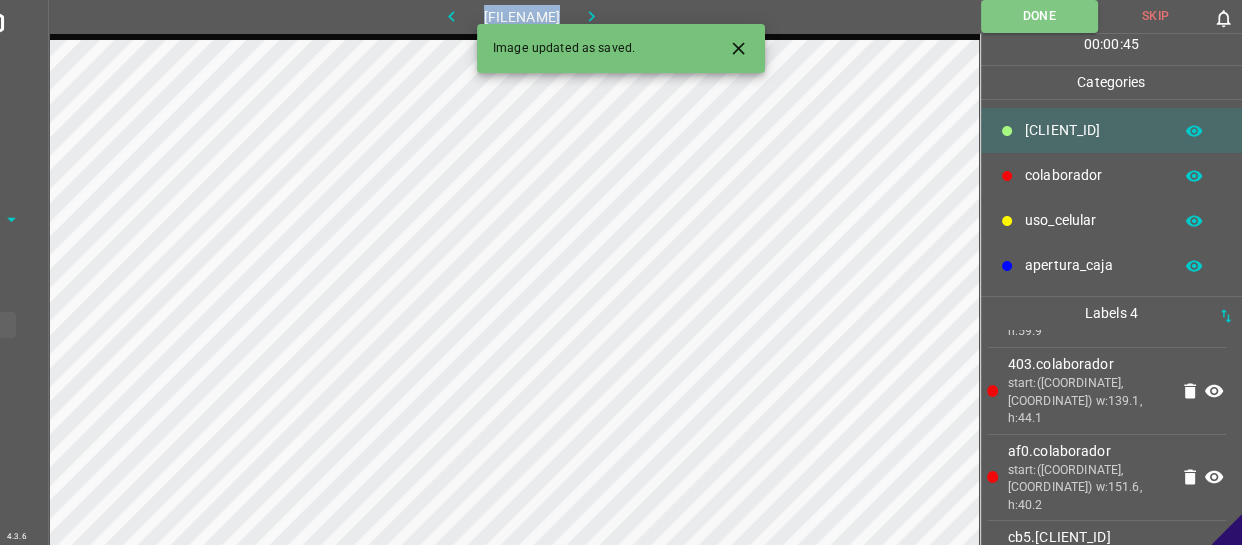 click at bounding box center (591, 16) 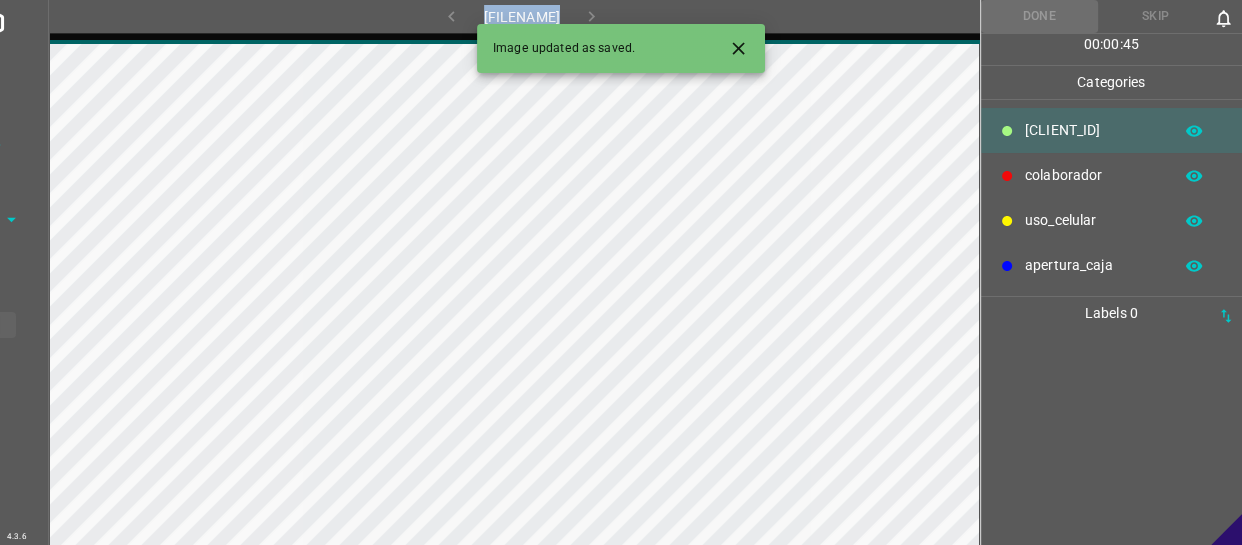 scroll, scrollTop: 0, scrollLeft: 0, axis: both 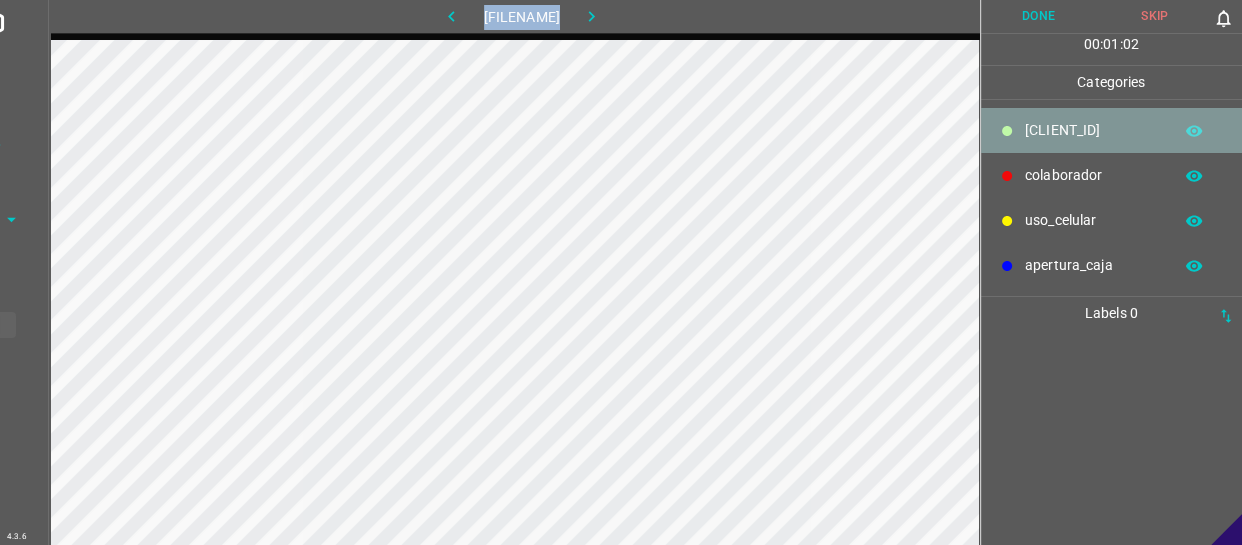 click on "​​[CLIENT_ID]" at bounding box center [1112, 130] 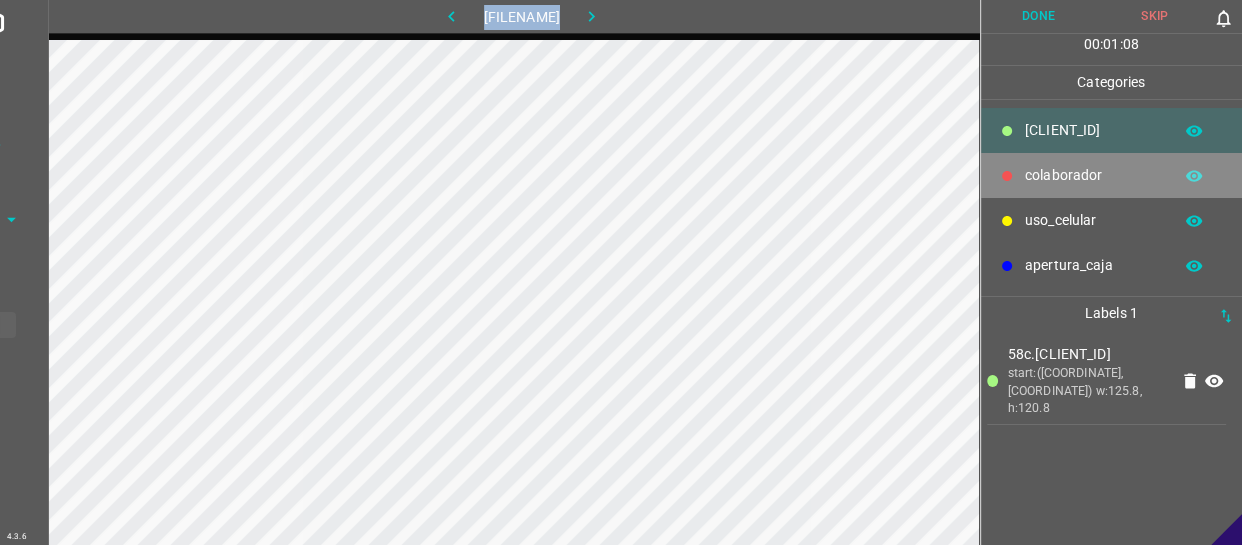 click on "colaborador" at bounding box center [1093, 130] 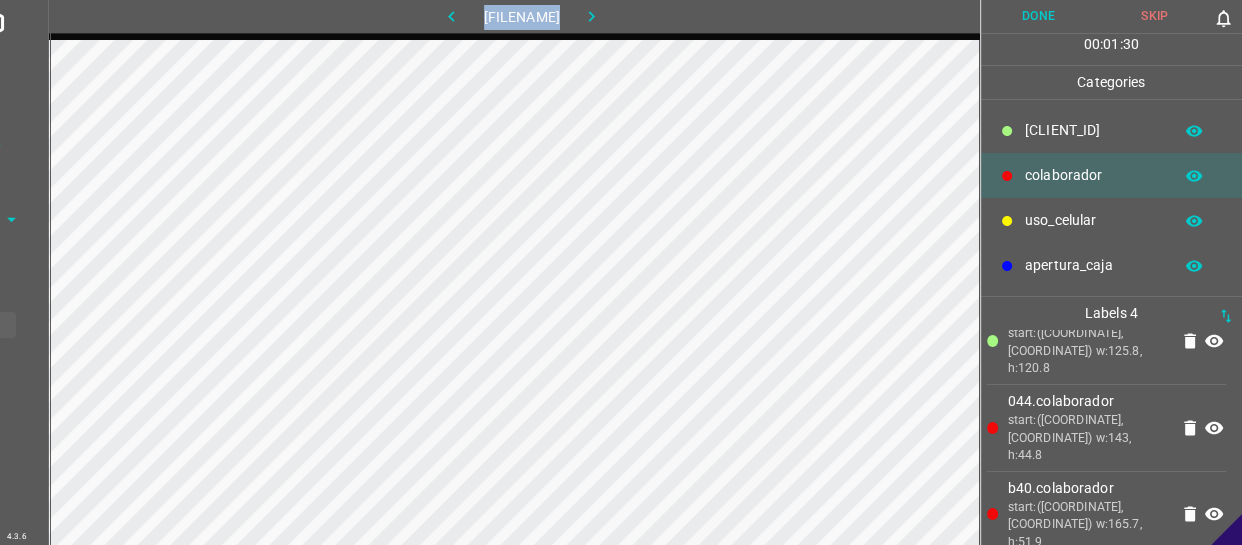 scroll, scrollTop: 77, scrollLeft: 0, axis: vertical 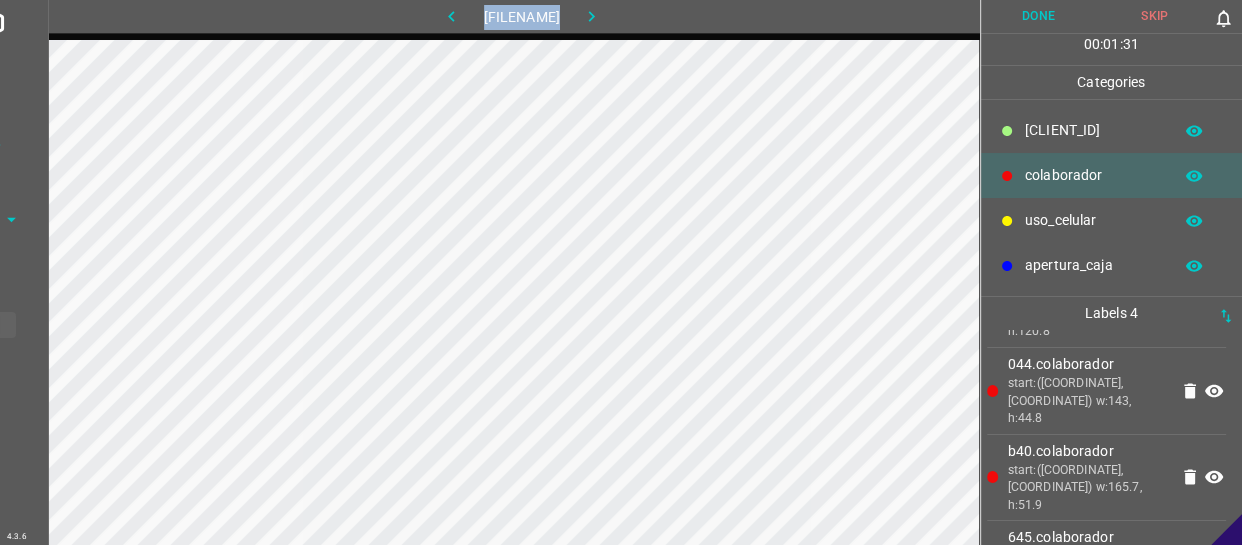 click on "Done" at bounding box center (1039, 16) 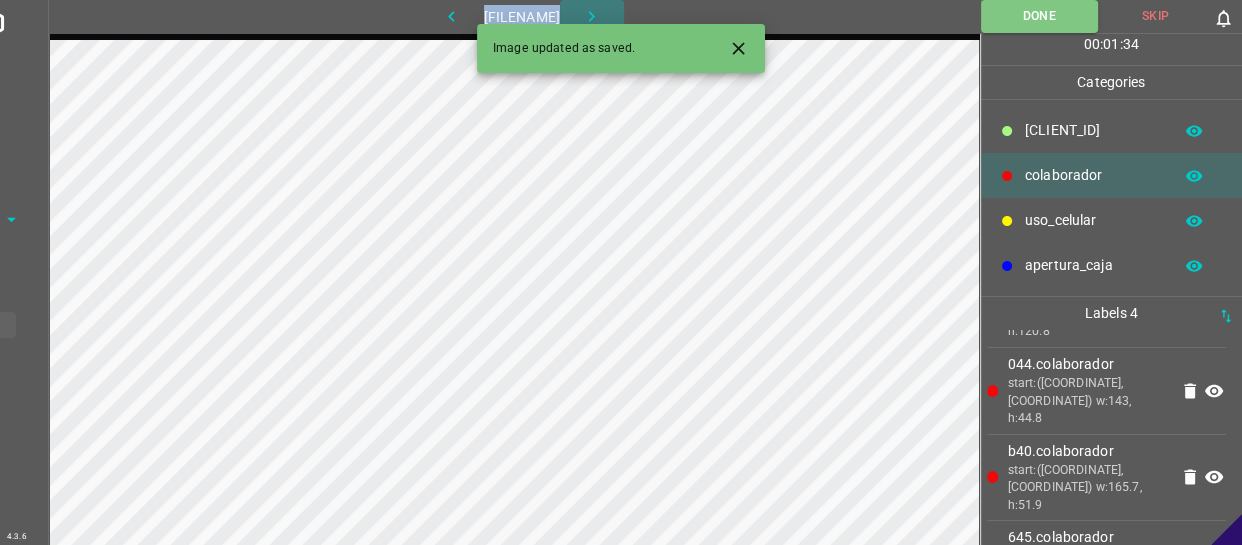 click at bounding box center (592, 16) 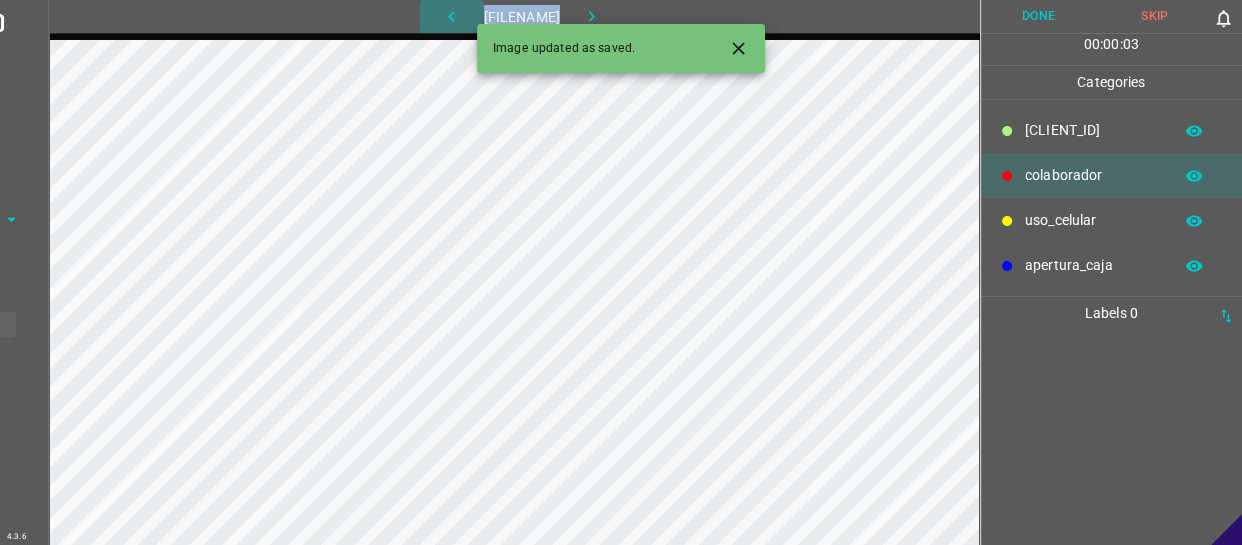 click at bounding box center [451, 16] 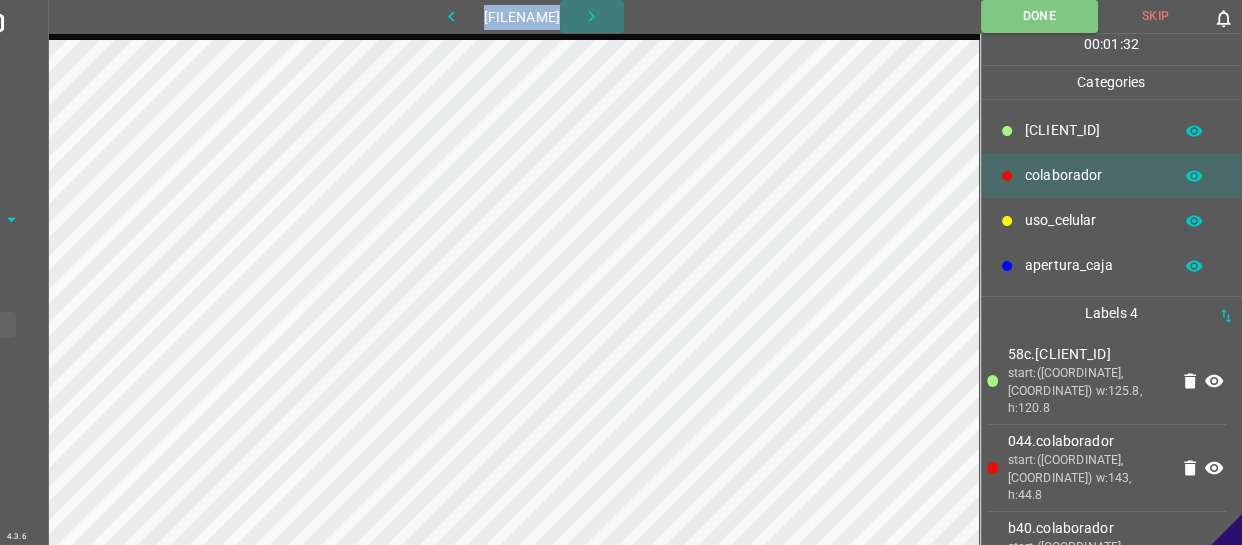click at bounding box center (592, 16) 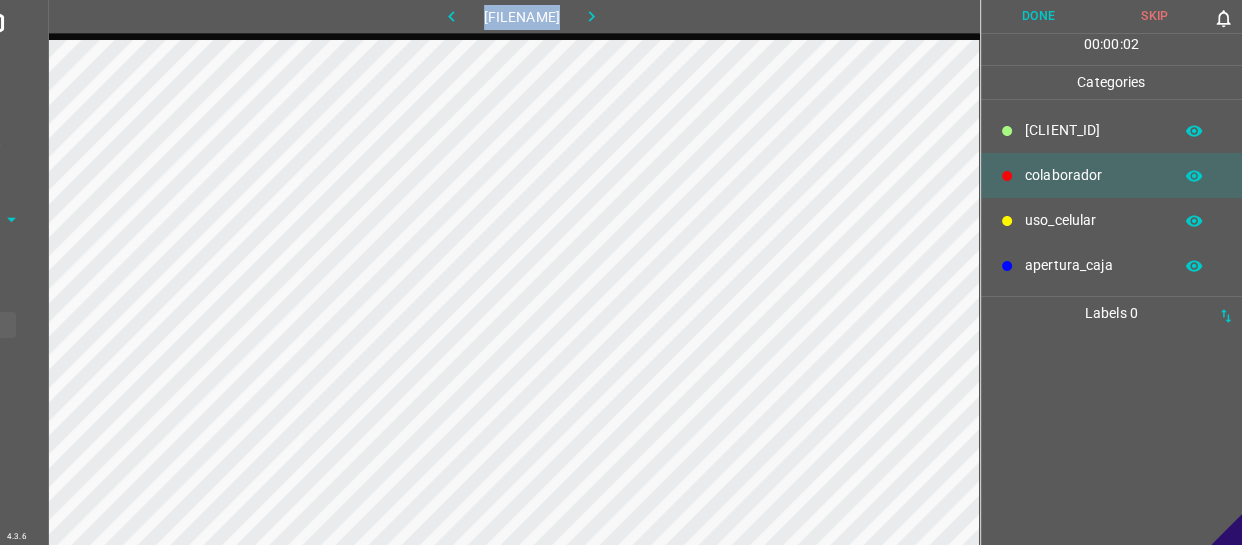 click at bounding box center (451, 16) 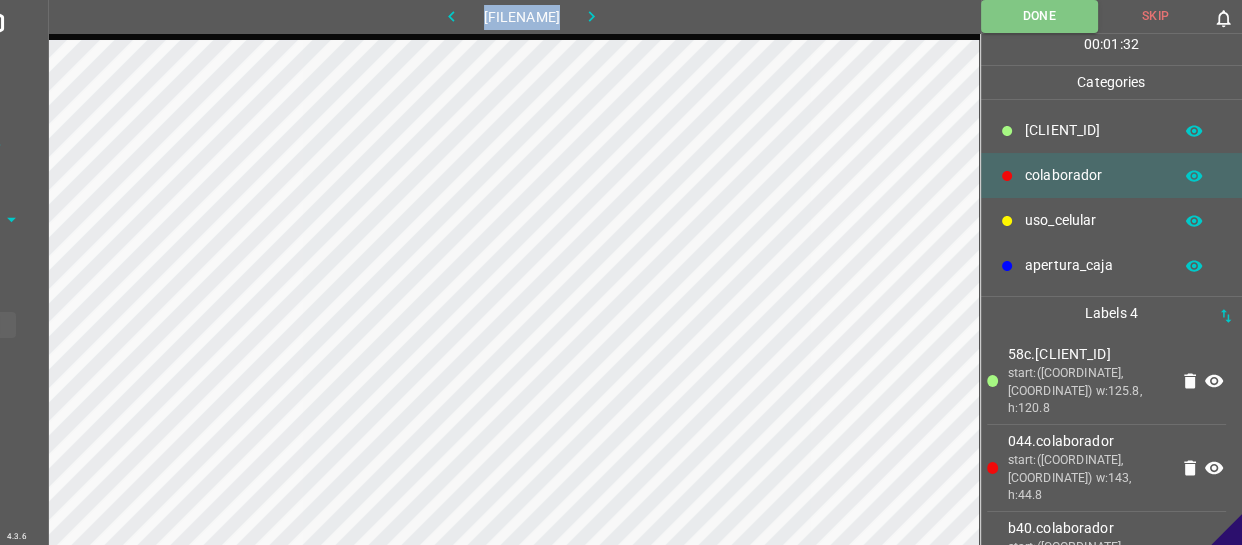 drag, startPoint x: 1038, startPoint y: 143, endPoint x: 979, endPoint y: 144, distance: 59.008472 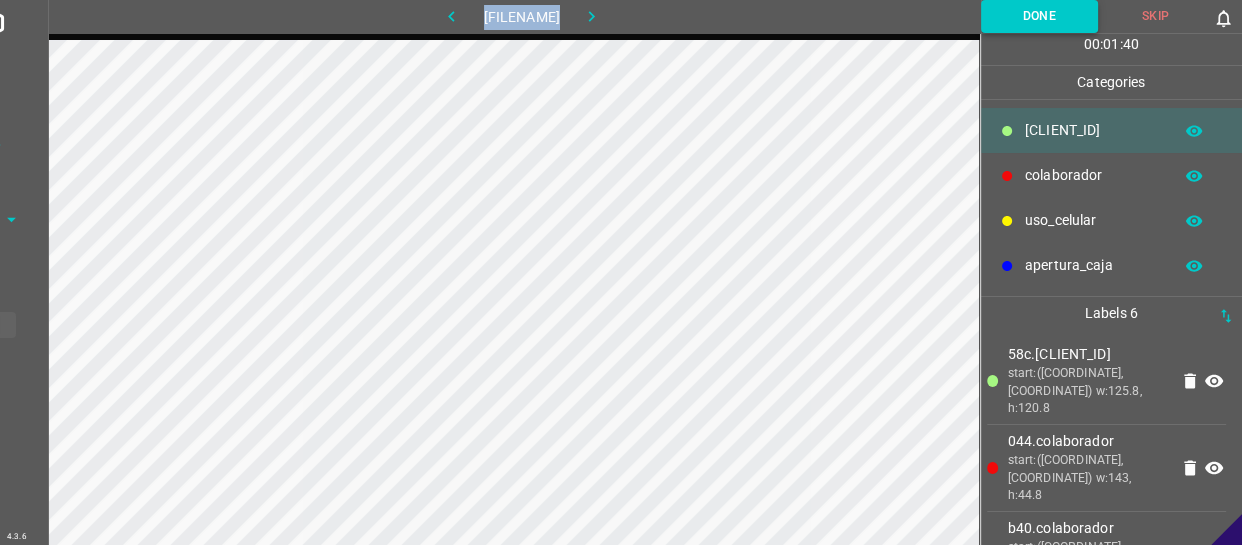 click on "Done" at bounding box center [1039, 16] 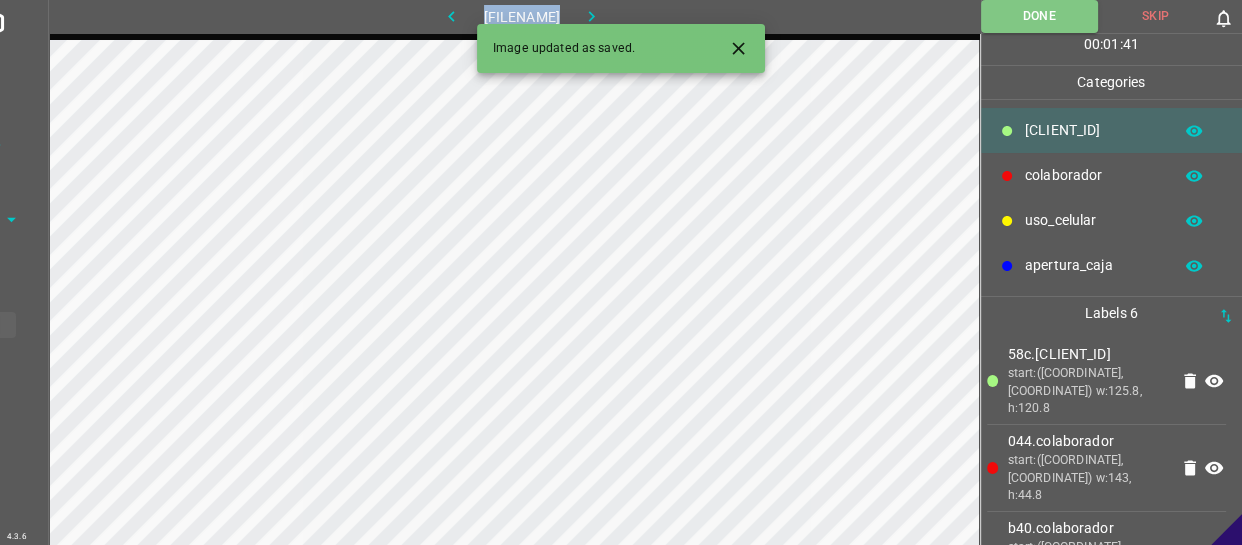 click at bounding box center [591, 16] 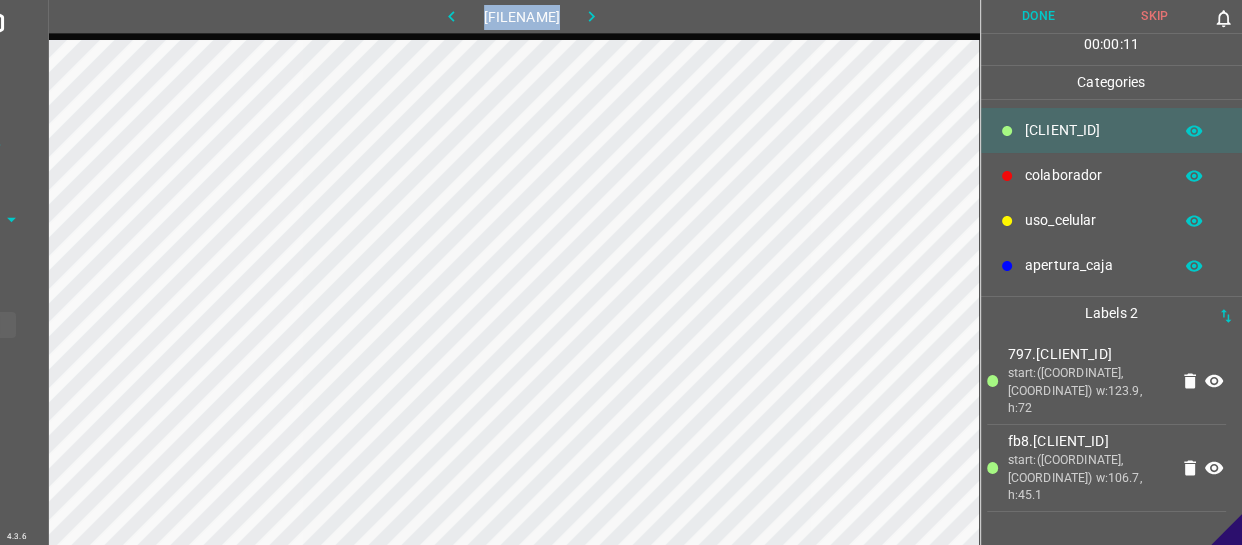 click on "colaborador" at bounding box center [1093, 130] 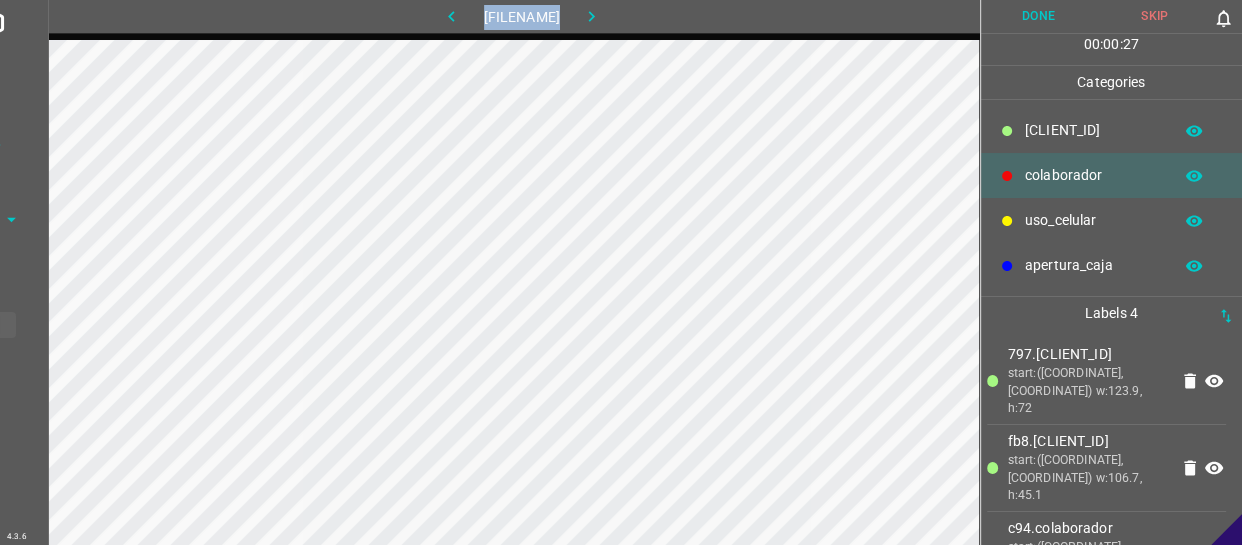 scroll, scrollTop: 77, scrollLeft: 0, axis: vertical 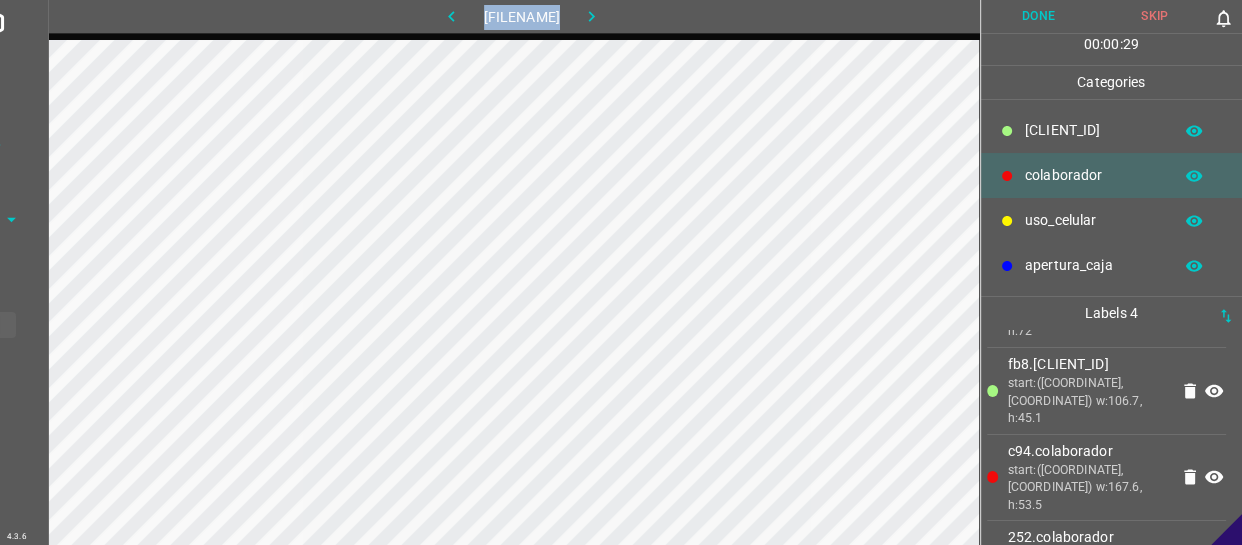 click on "Done" at bounding box center (1039, 16) 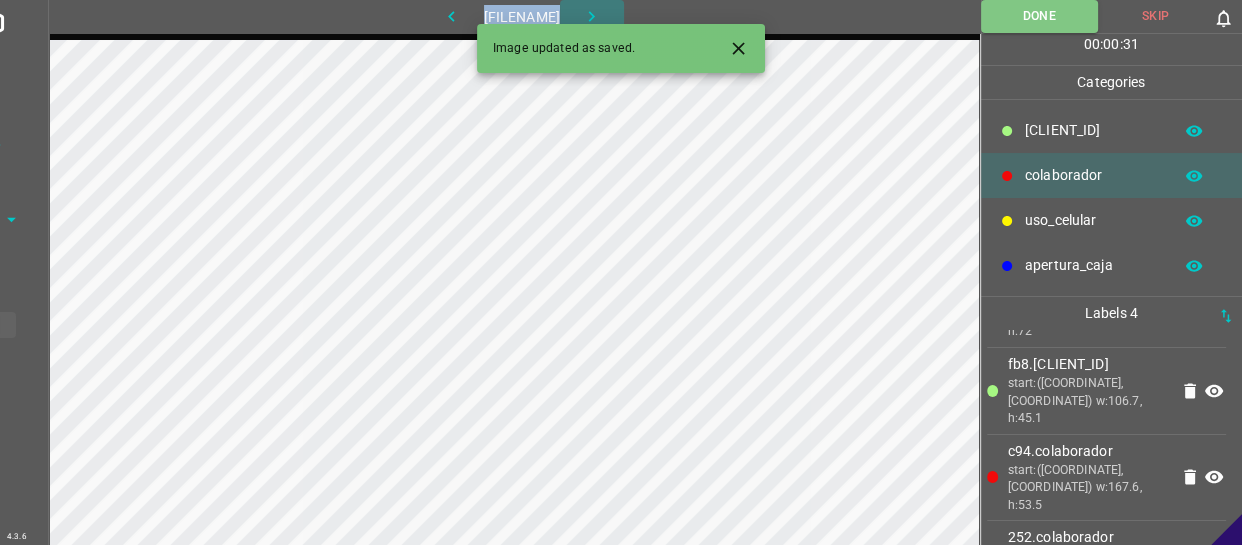 click at bounding box center [591, 16] 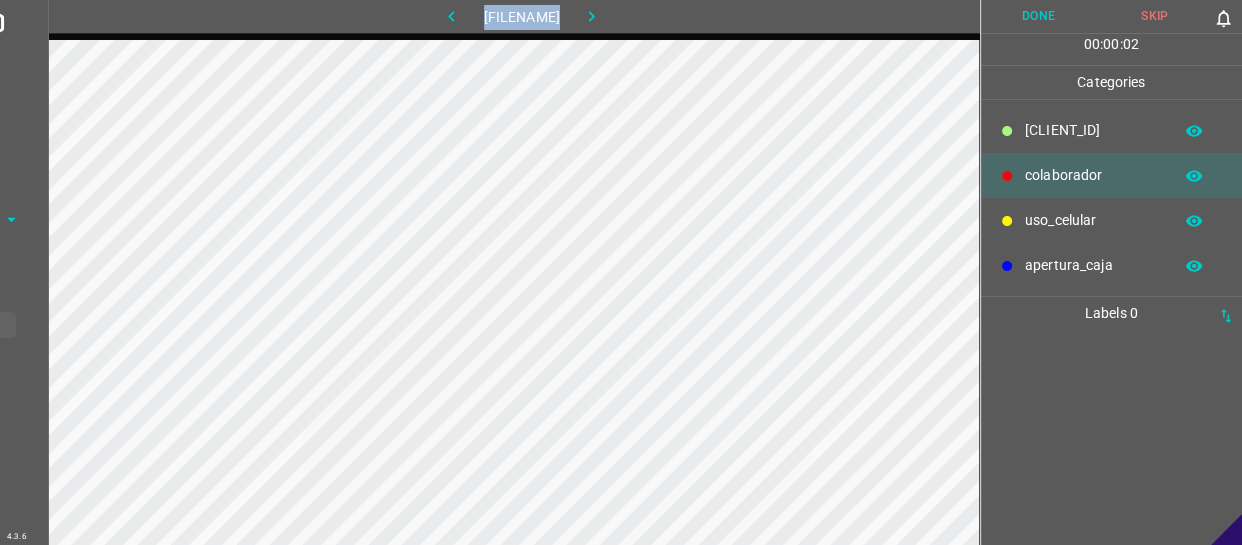 click on "colaborador" at bounding box center (1093, 175) 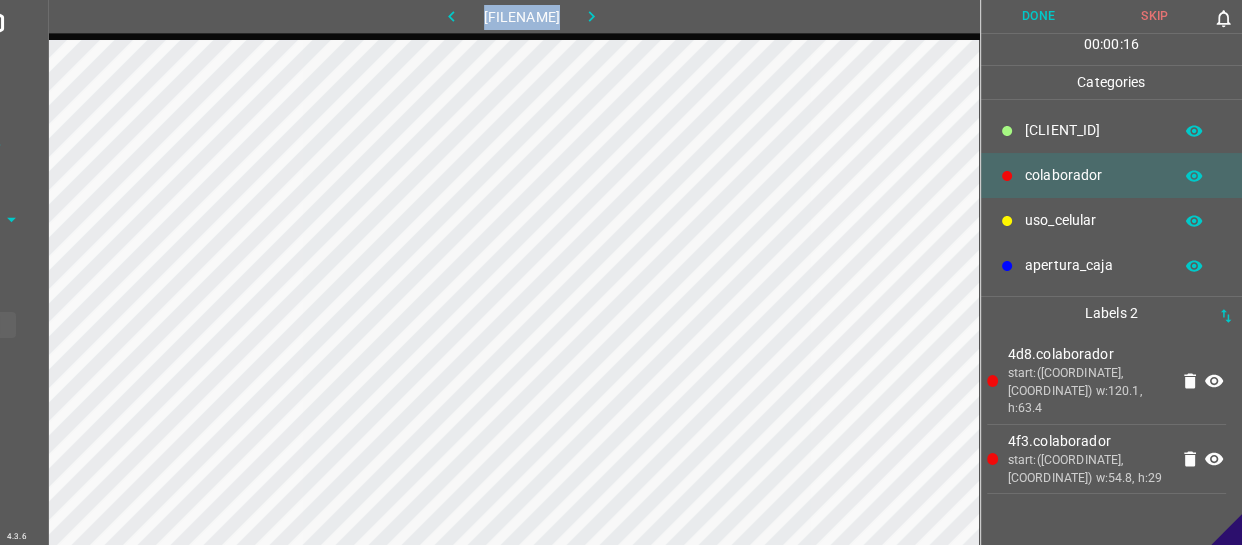 drag, startPoint x: 1060, startPoint y: 170, endPoint x: 990, endPoint y: 183, distance: 71.19691 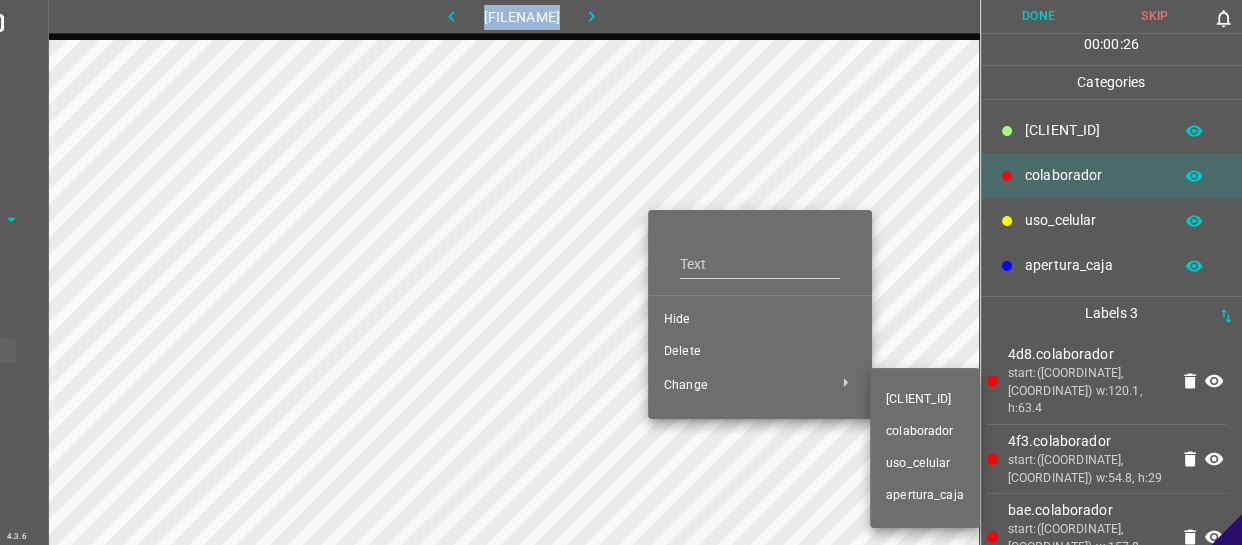 click on "​​[CLIENT_ID]" at bounding box center [760, 256] 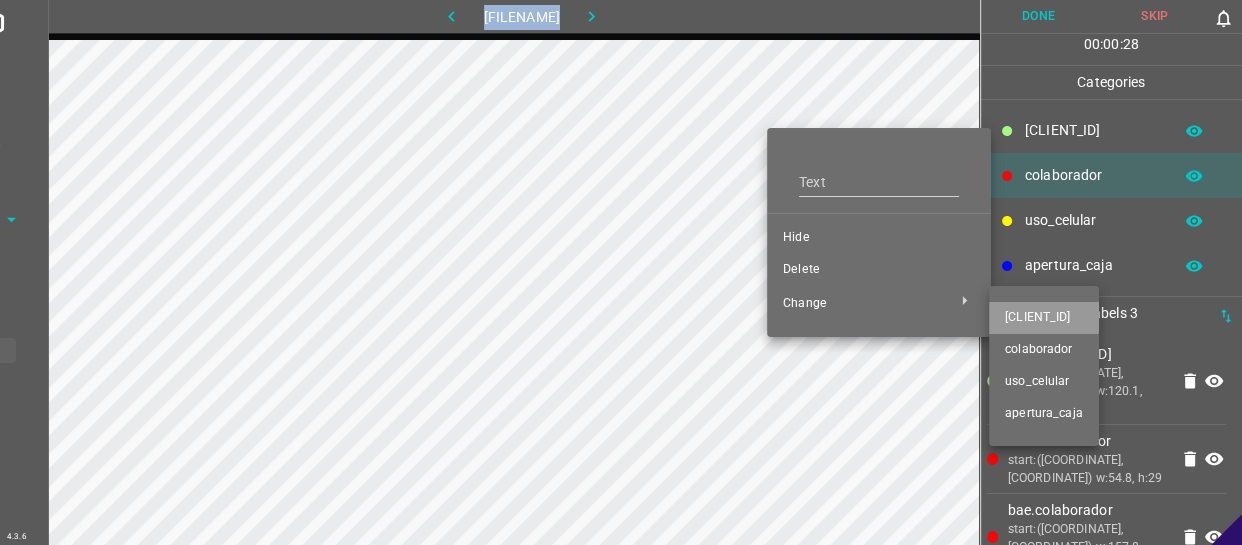 click on "​​[CLIENT_ID]" at bounding box center (879, 174) 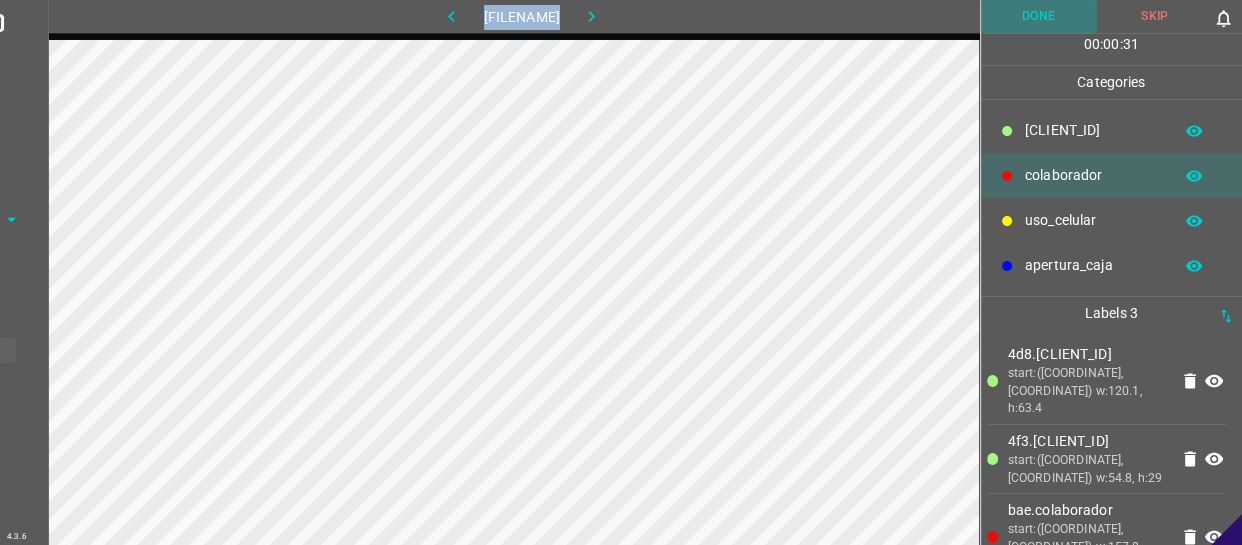 click on "Done" at bounding box center (1039, 16) 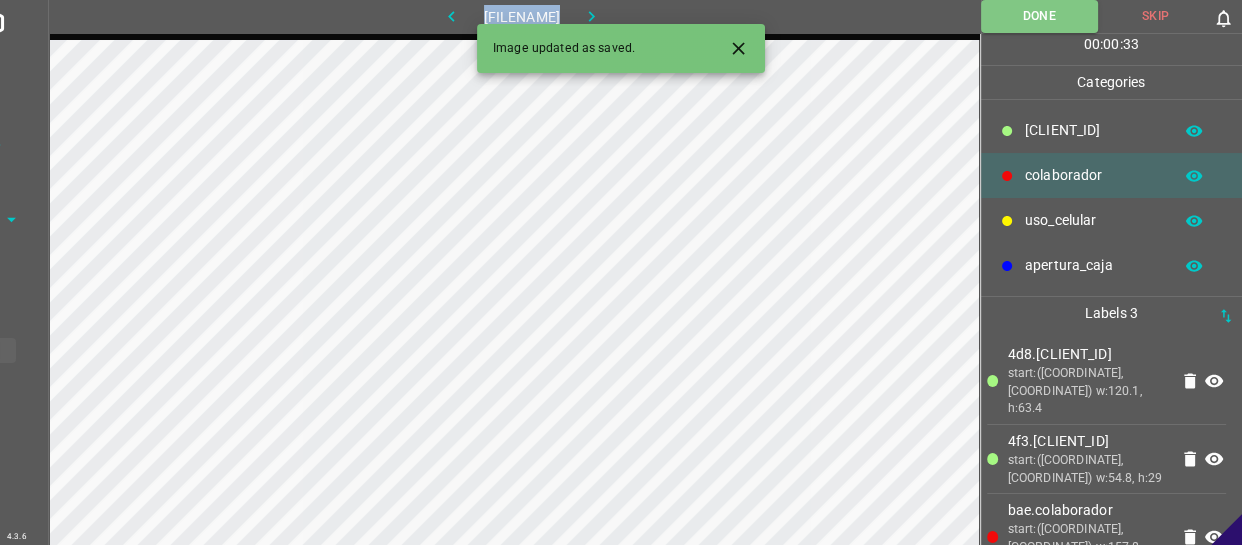 click at bounding box center [591, 16] 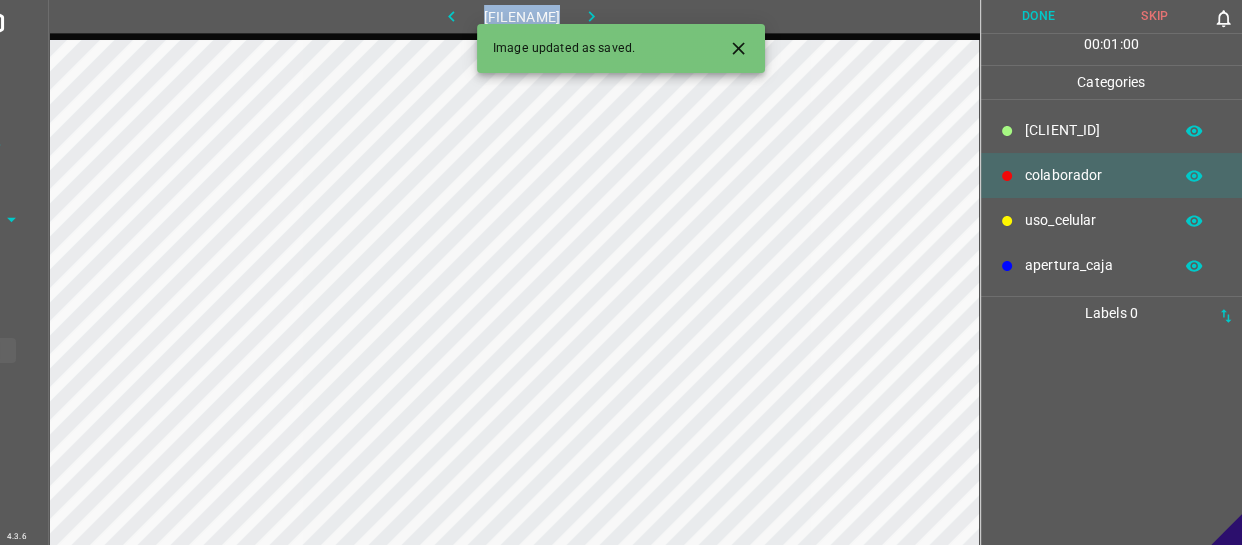 click on "colaborador" at bounding box center [1093, 175] 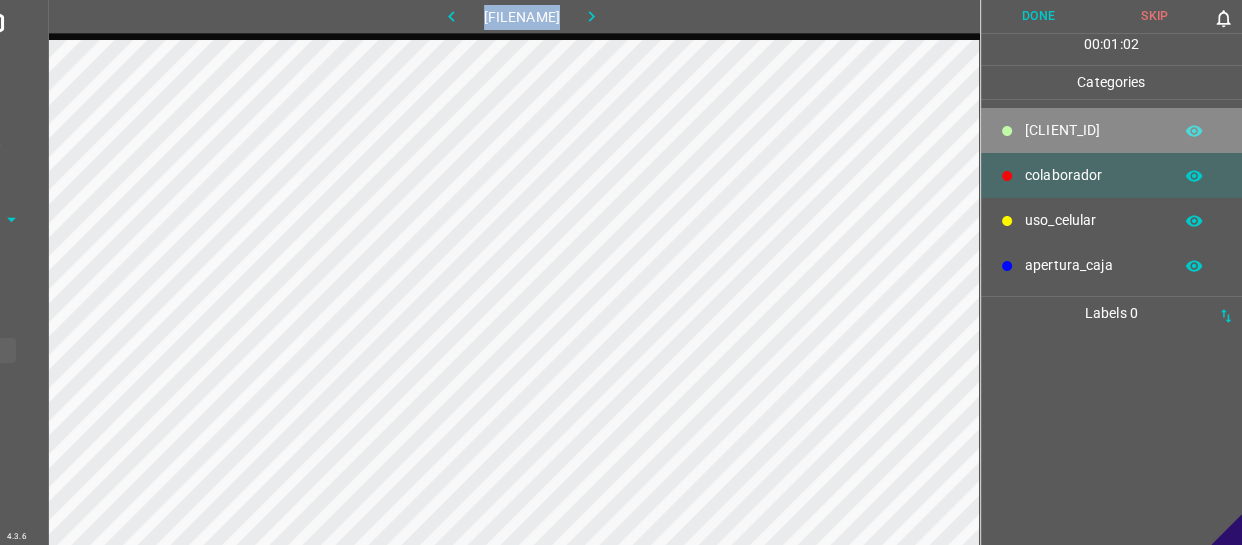 click on "​​[CLIENT_ID]" at bounding box center (1112, 130) 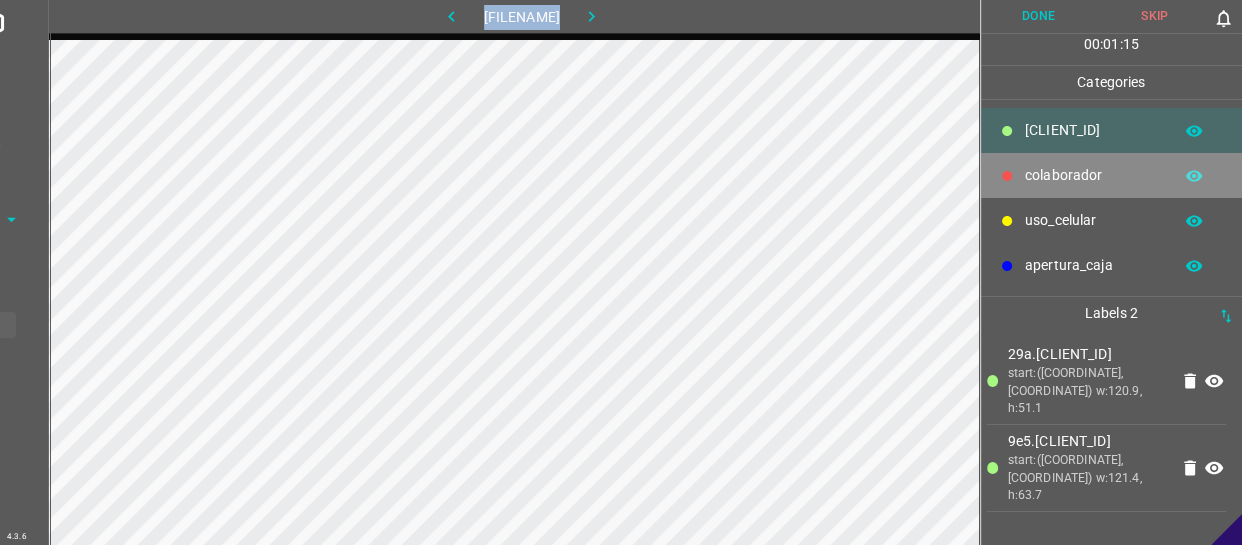 drag, startPoint x: 1065, startPoint y: 162, endPoint x: 1004, endPoint y: 178, distance: 63.06346 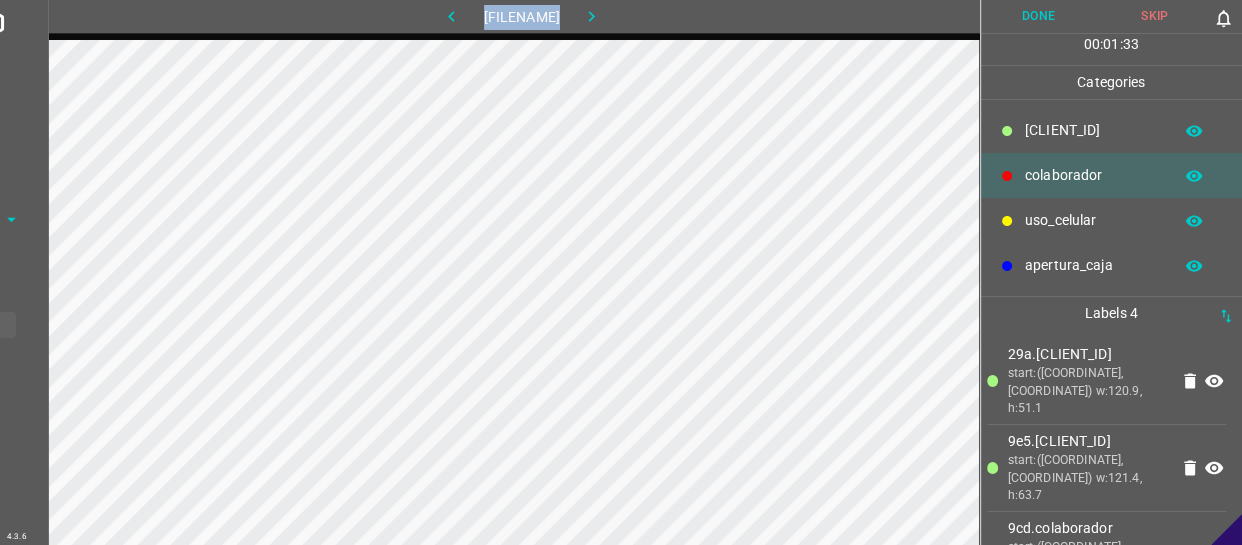 scroll, scrollTop: 77, scrollLeft: 0, axis: vertical 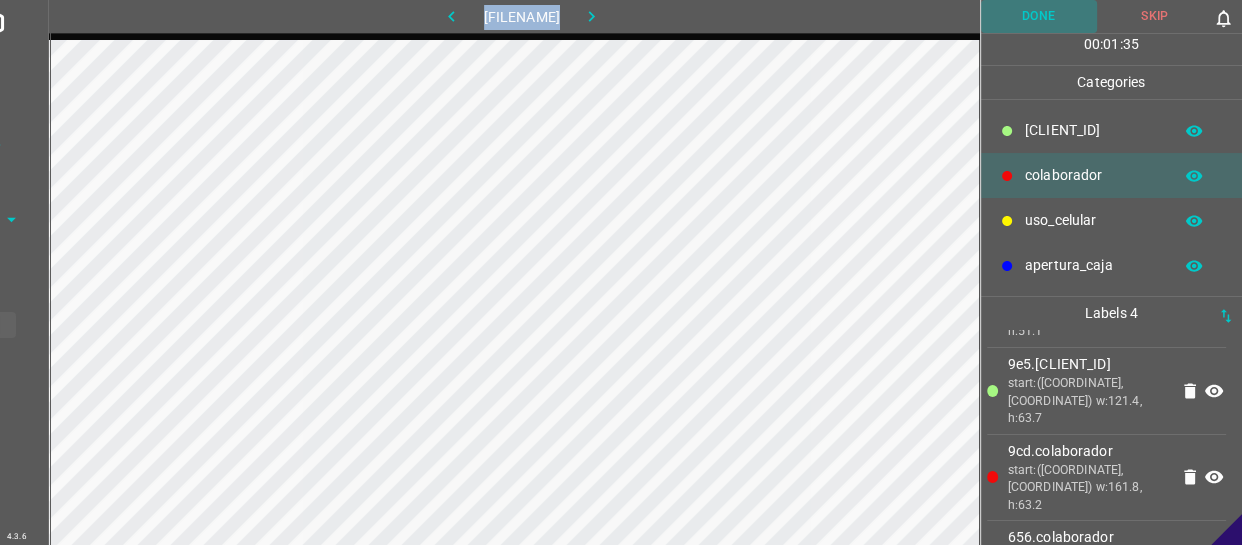 click on "Done" at bounding box center [1039, 16] 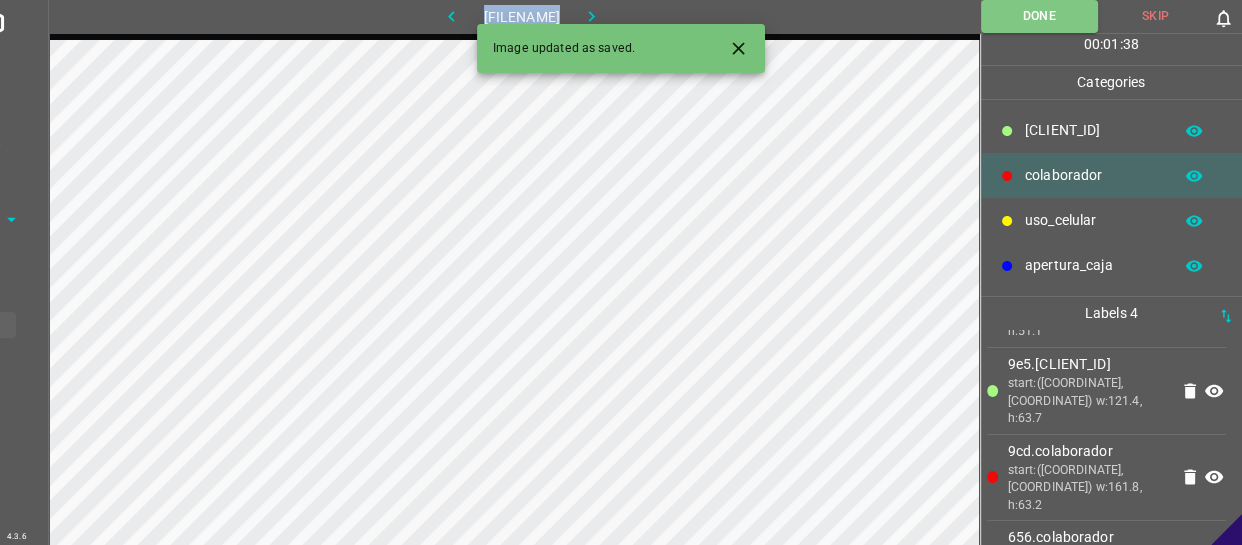 click at bounding box center [592, 16] 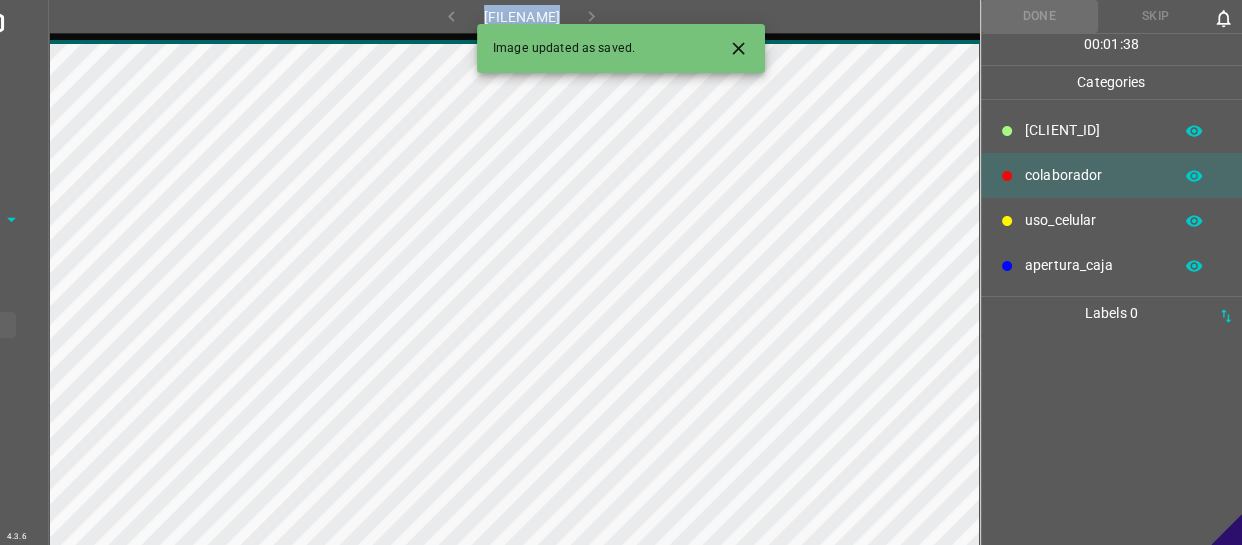 scroll, scrollTop: 0, scrollLeft: 0, axis: both 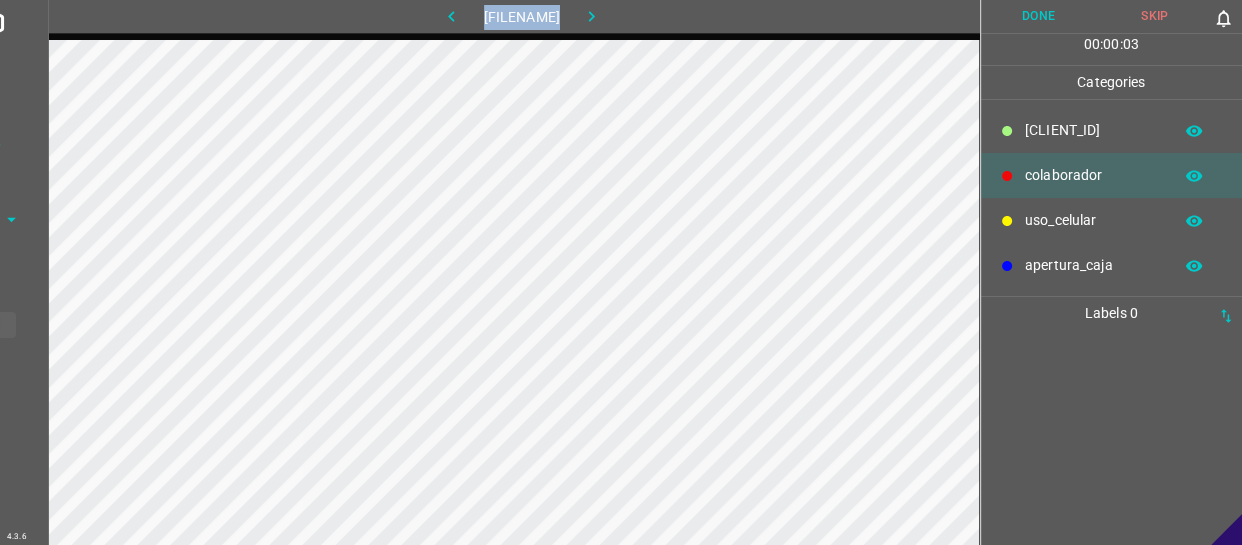 click on "​​[CLIENT_ID]" at bounding box center (1093, 130) 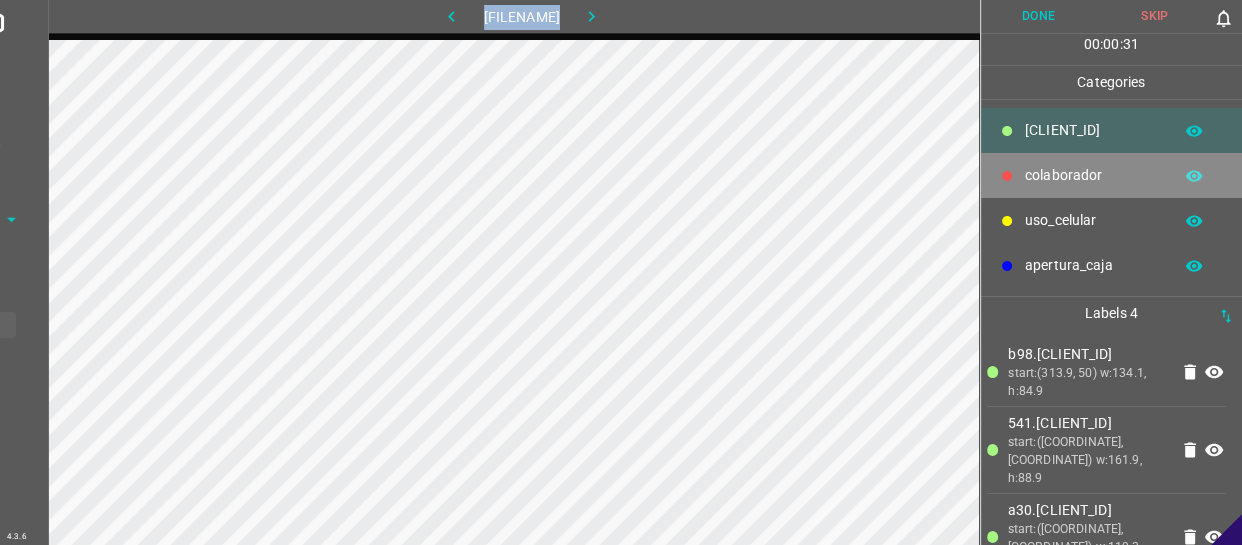 click on "colaborador" at bounding box center [1112, 175] 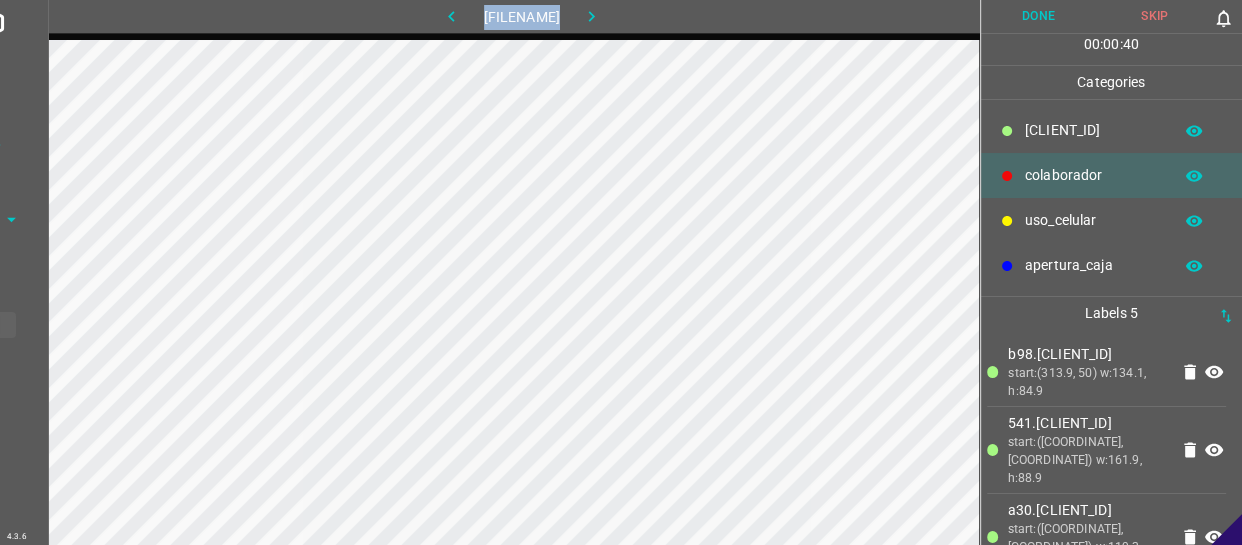 drag, startPoint x: 1060, startPoint y: 5, endPoint x: 1028, endPoint y: 23, distance: 36.71512 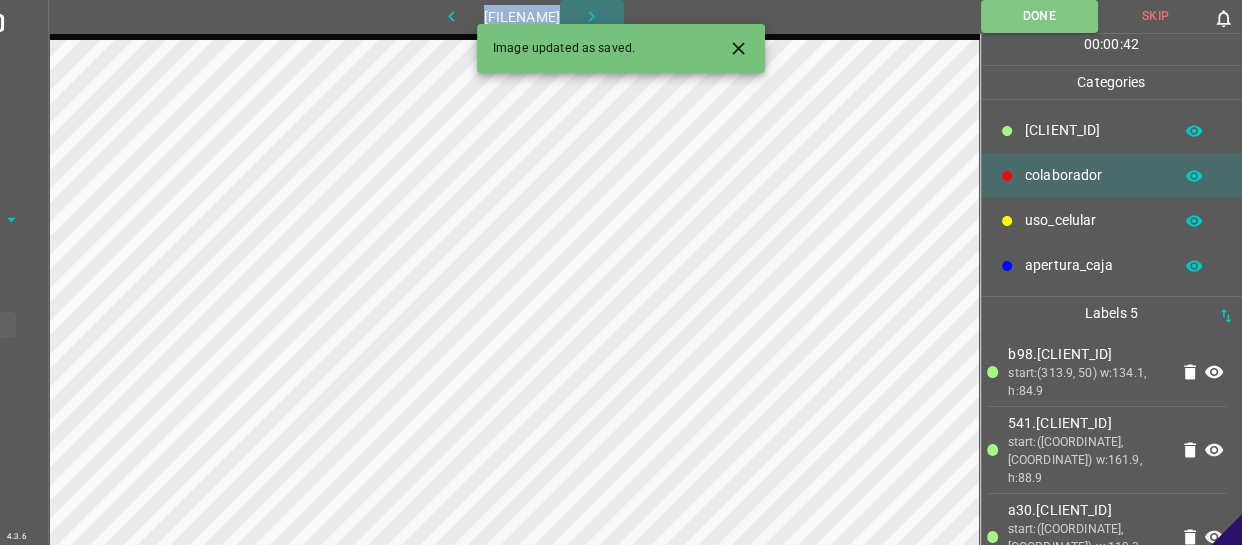 click at bounding box center [591, 16] 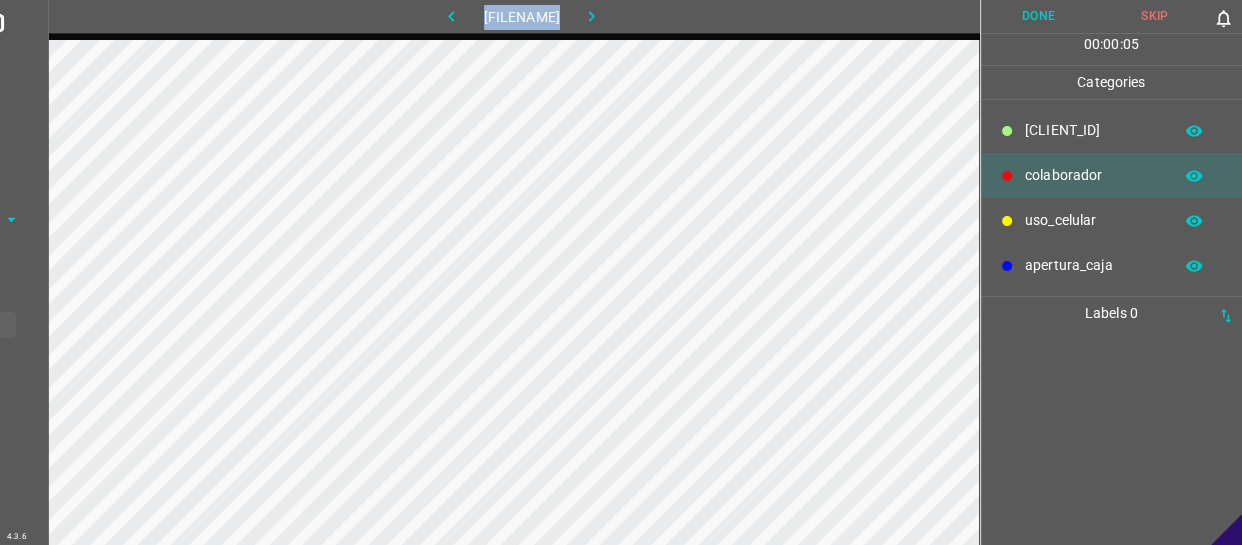 click on "​​[CLIENT_ID]" at bounding box center (1112, 130) 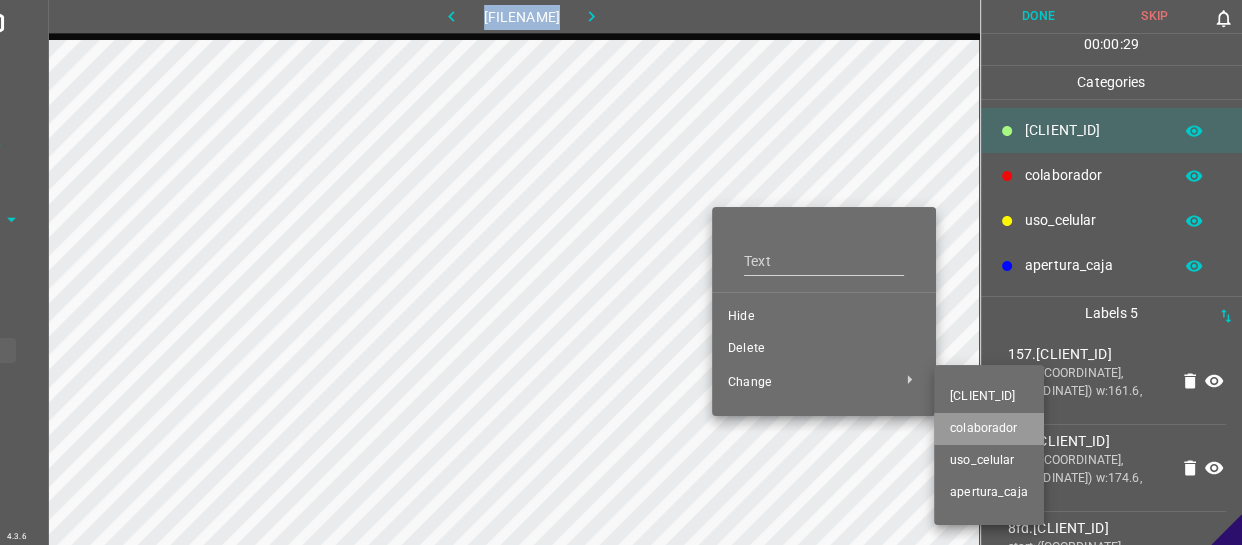 click on "colaborador" at bounding box center [824, 317] 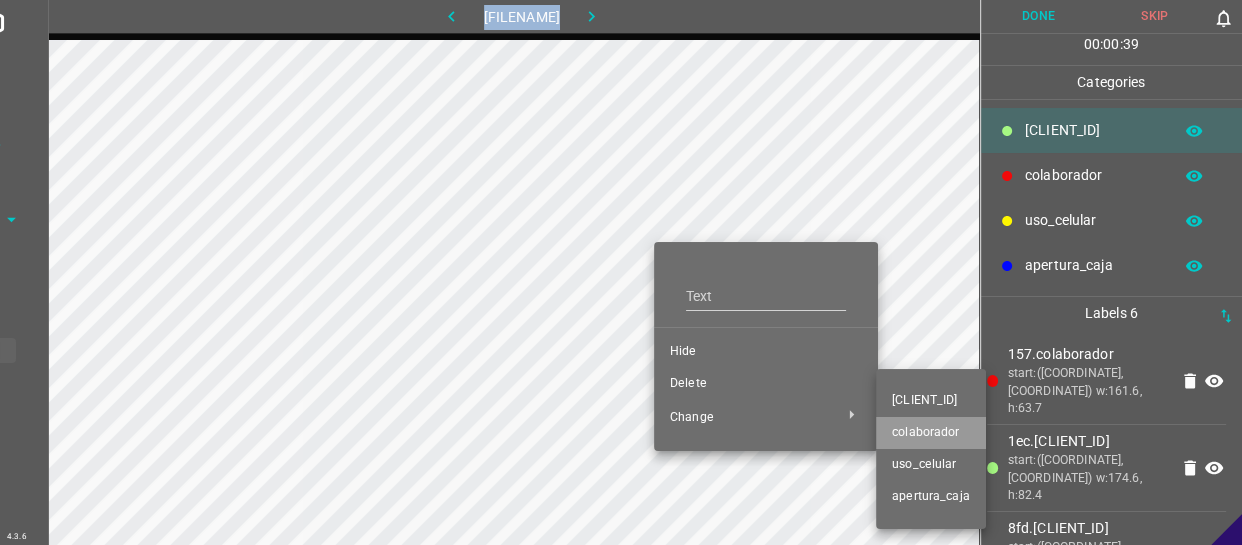 click on "colaborador" at bounding box center [766, 352] 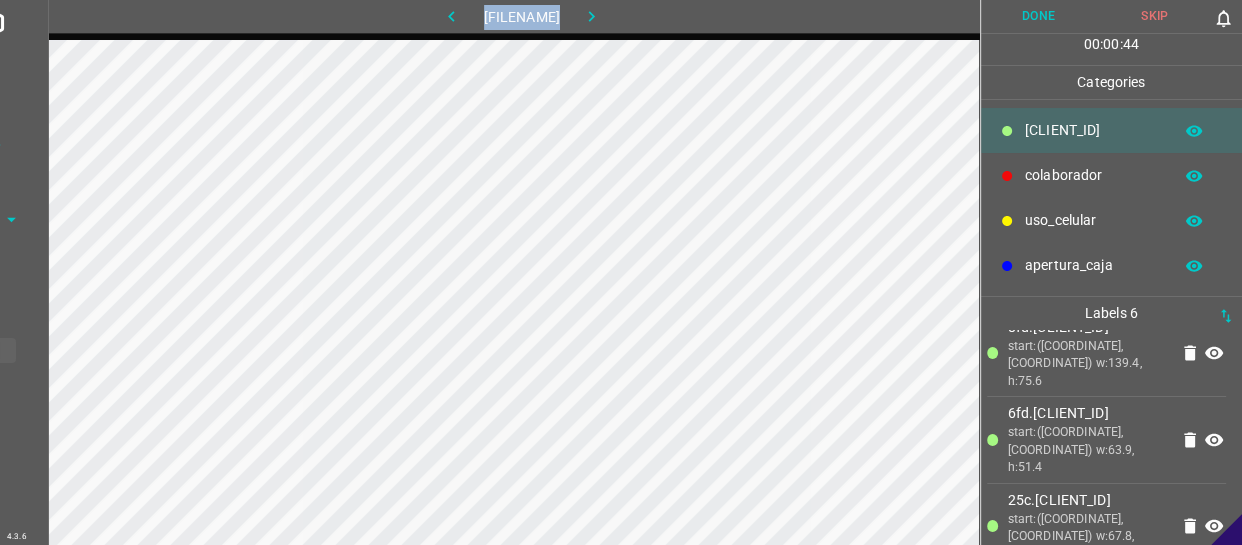 scroll, scrollTop: 214, scrollLeft: 0, axis: vertical 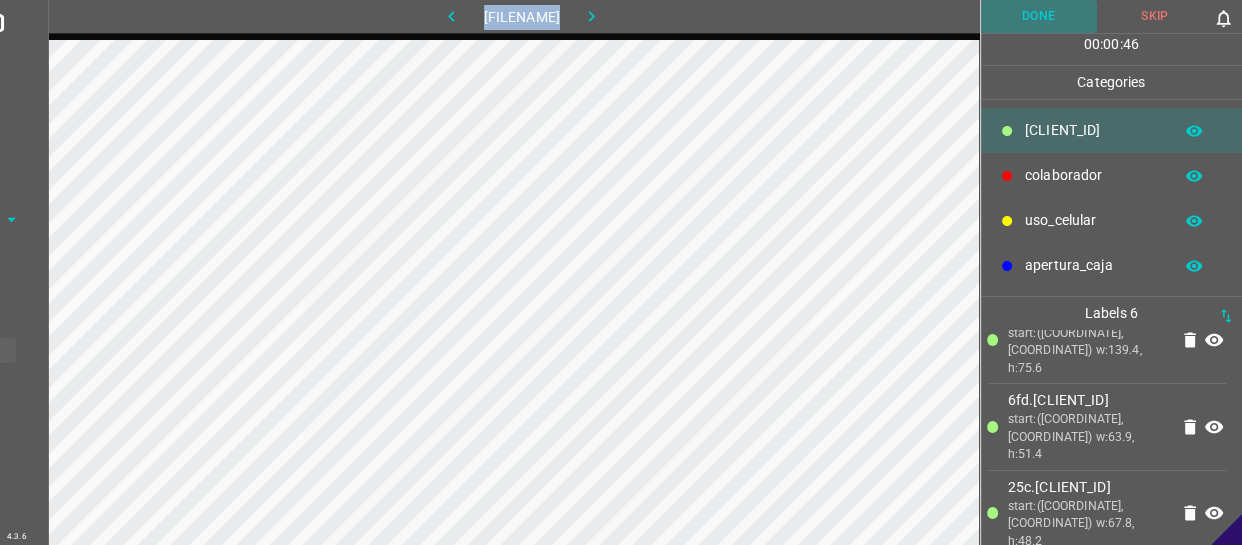 click on "Done" at bounding box center (1039, 16) 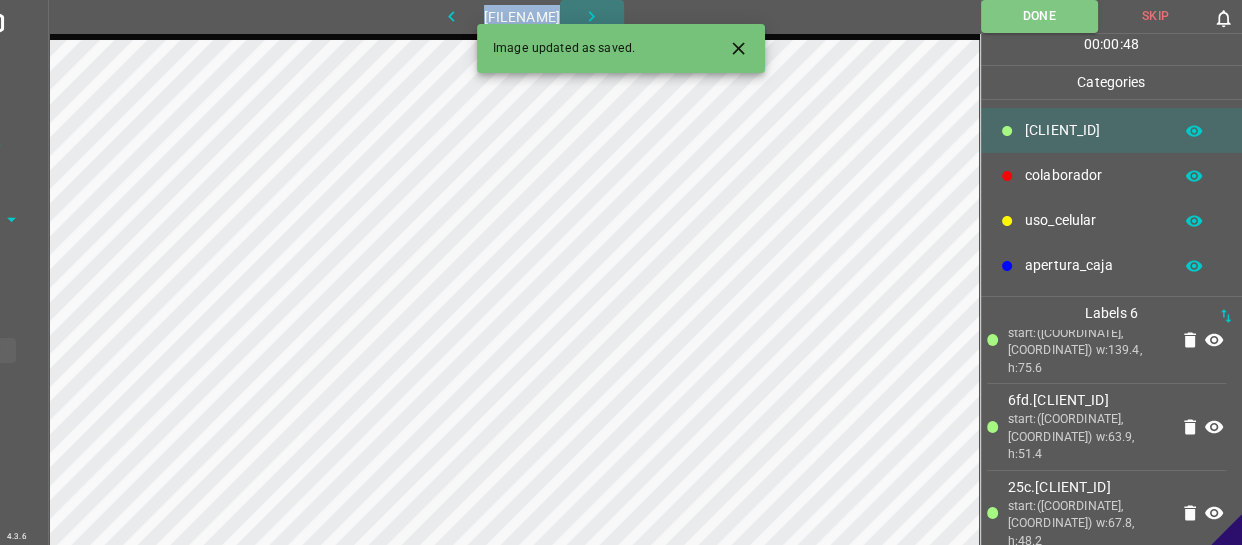 click at bounding box center (591, 16) 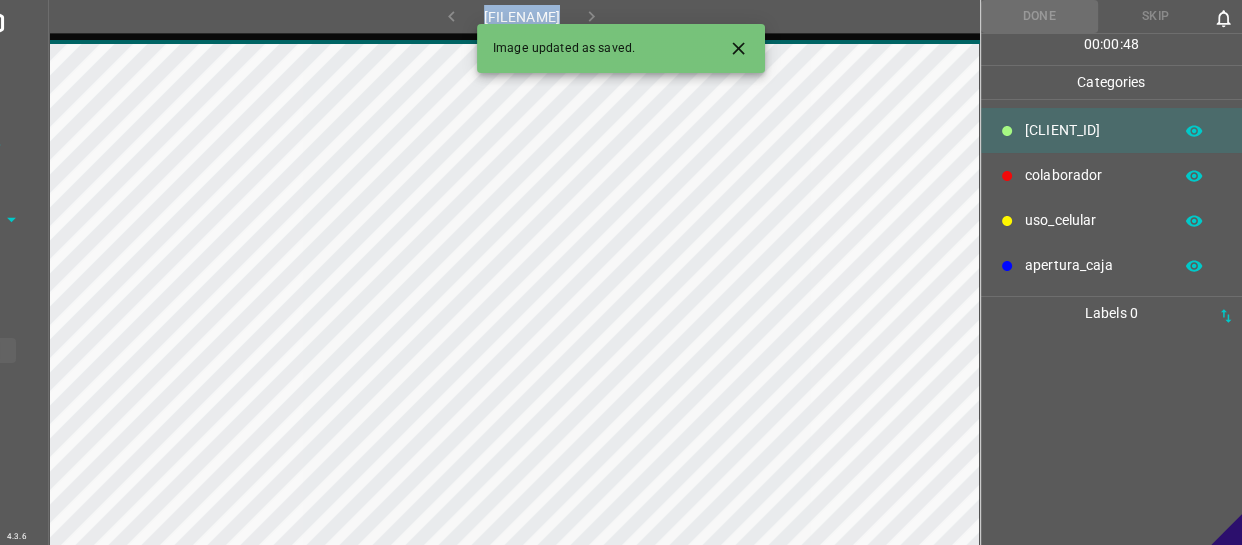 scroll, scrollTop: 0, scrollLeft: 0, axis: both 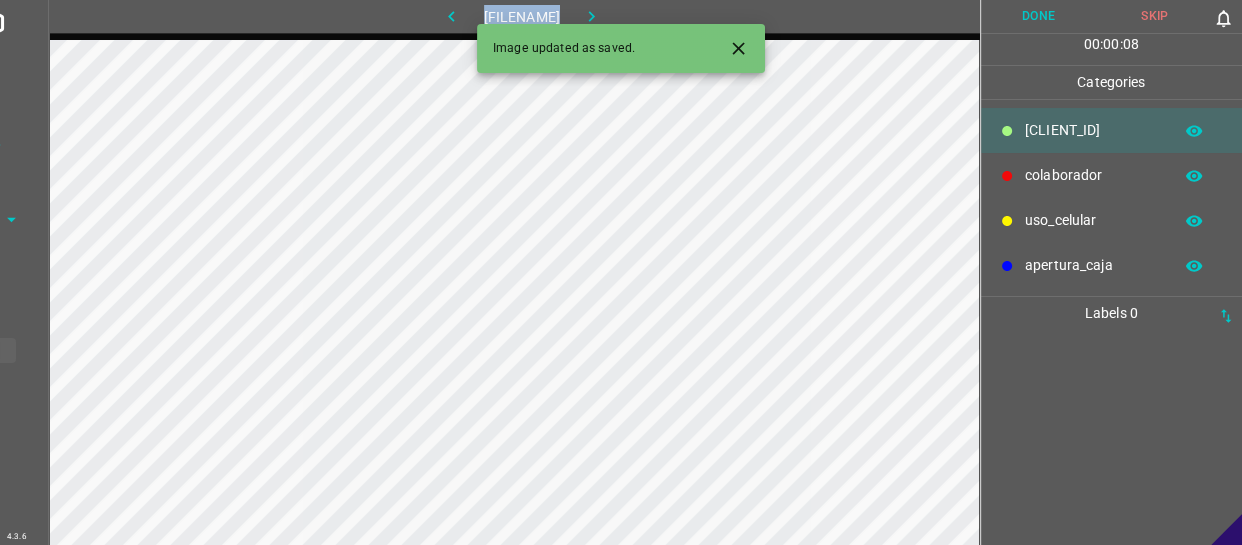 click on "​​[CLIENT_ID]" at bounding box center (1093, 130) 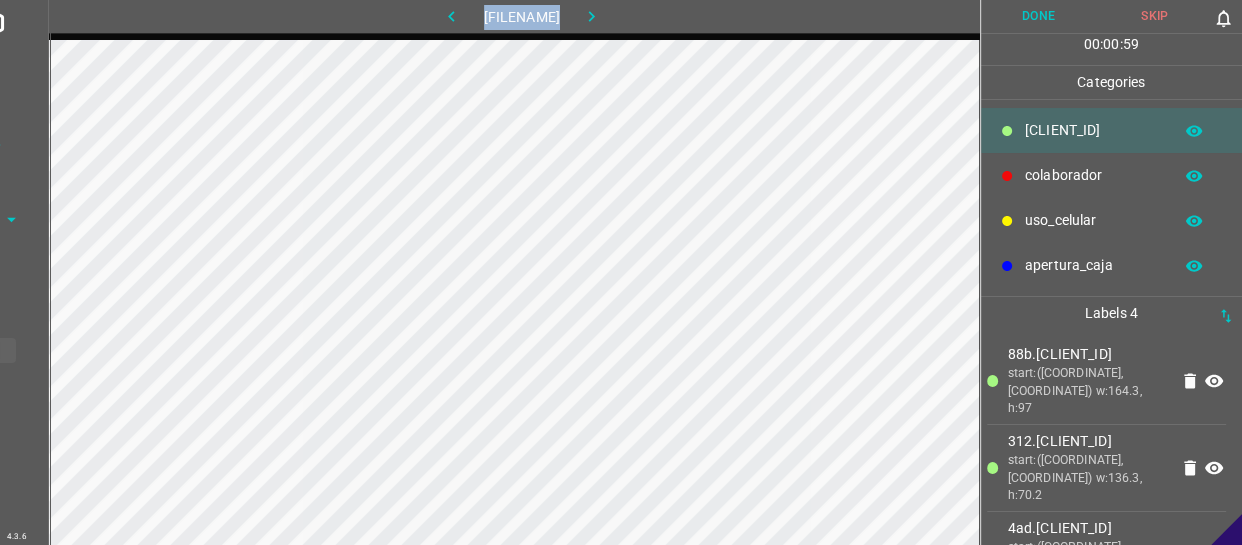 click on "colaborador" at bounding box center (1112, 175) 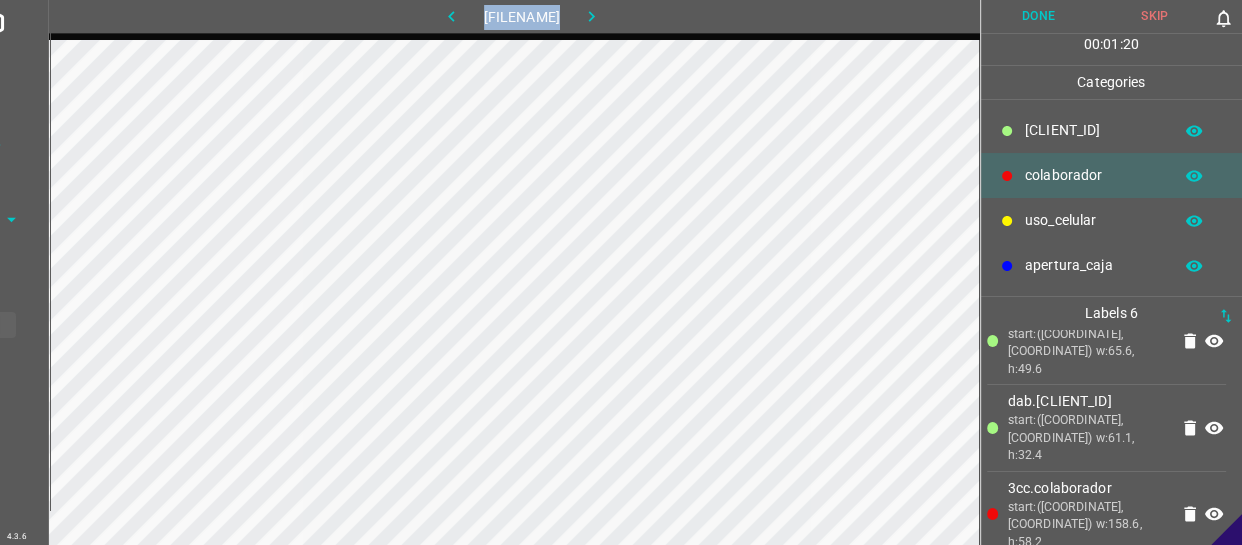 scroll, scrollTop: 214, scrollLeft: 0, axis: vertical 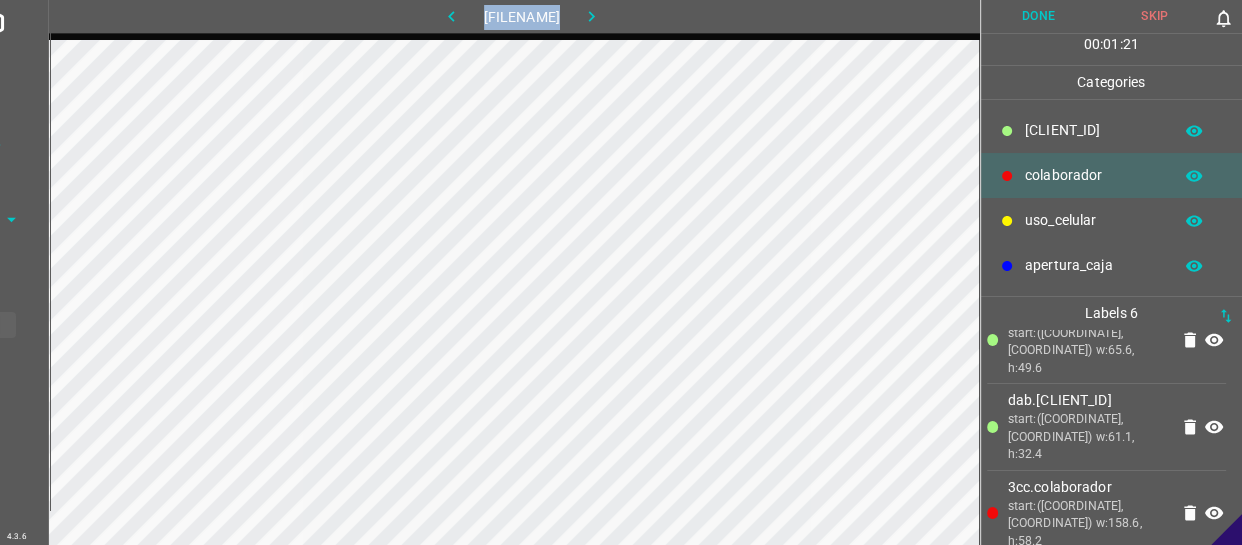 click on "Done" at bounding box center (1039, 16) 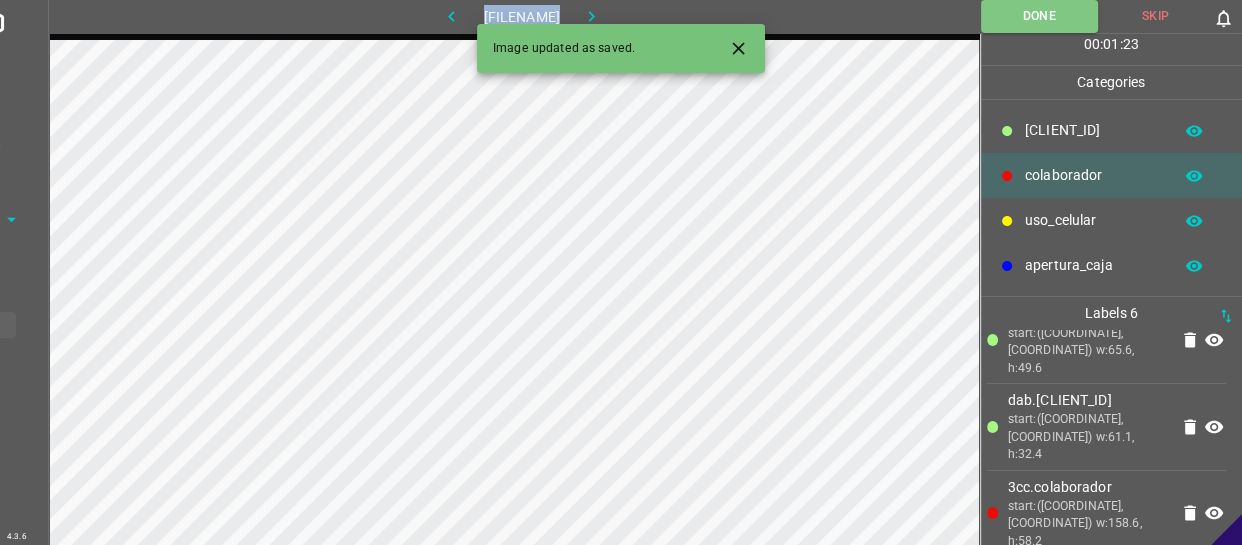 click at bounding box center (591, 16) 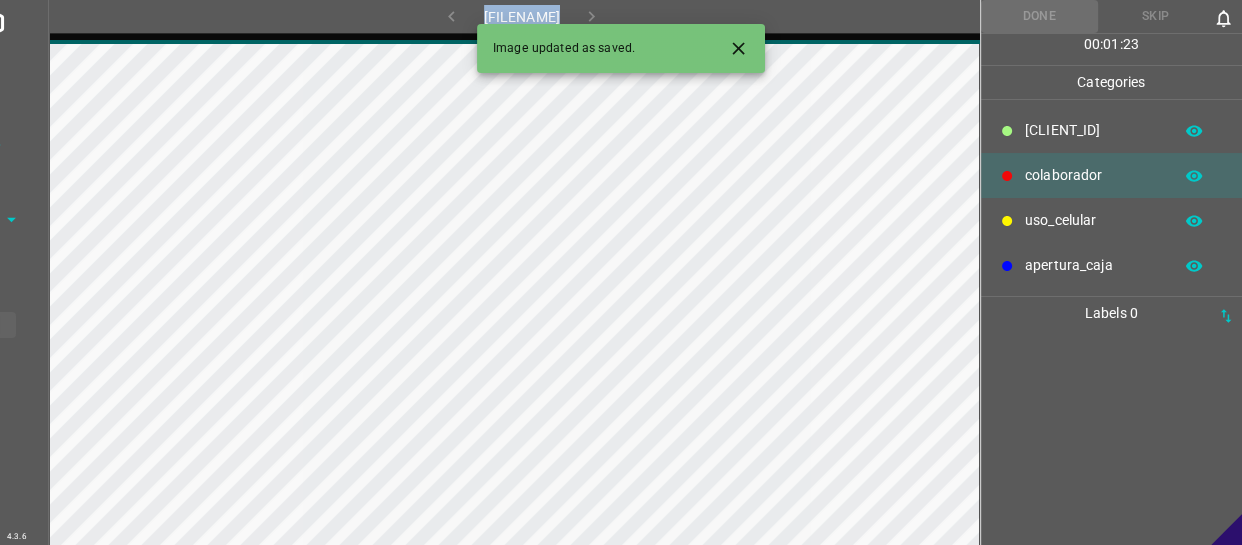 scroll, scrollTop: 0, scrollLeft: 0, axis: both 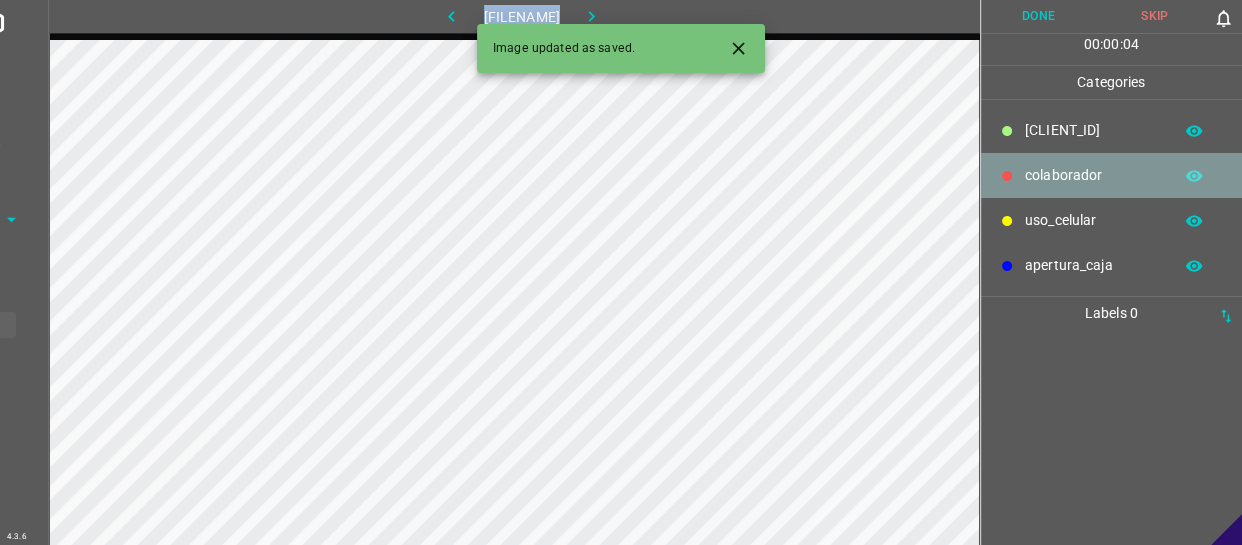 click on "colaborador" at bounding box center [1093, 175] 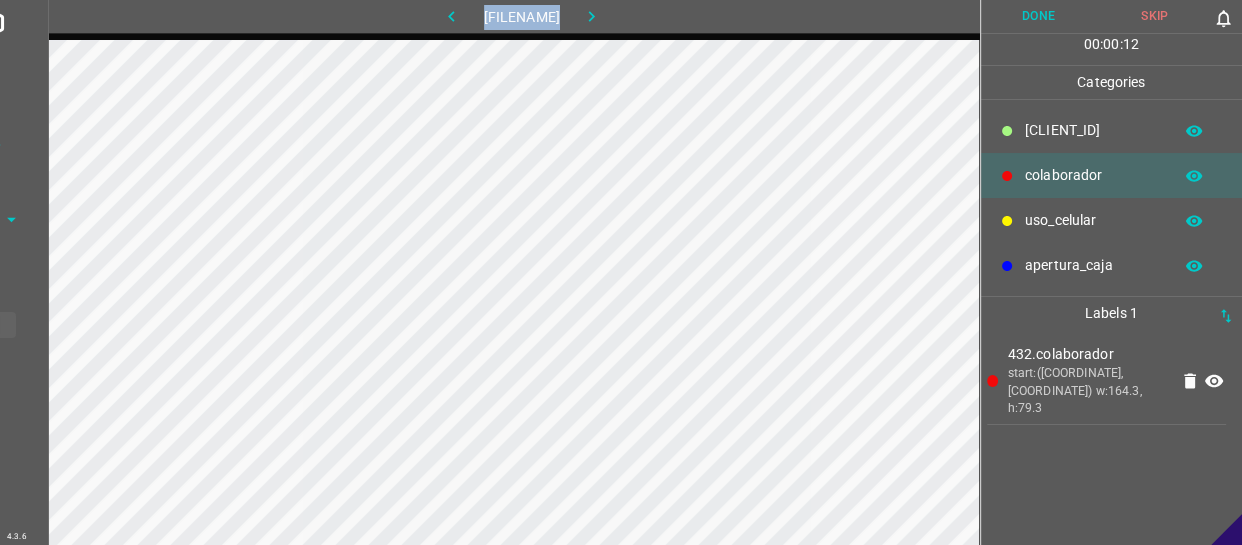 click on "​​[CLIENT_ID]" at bounding box center (1112, 130) 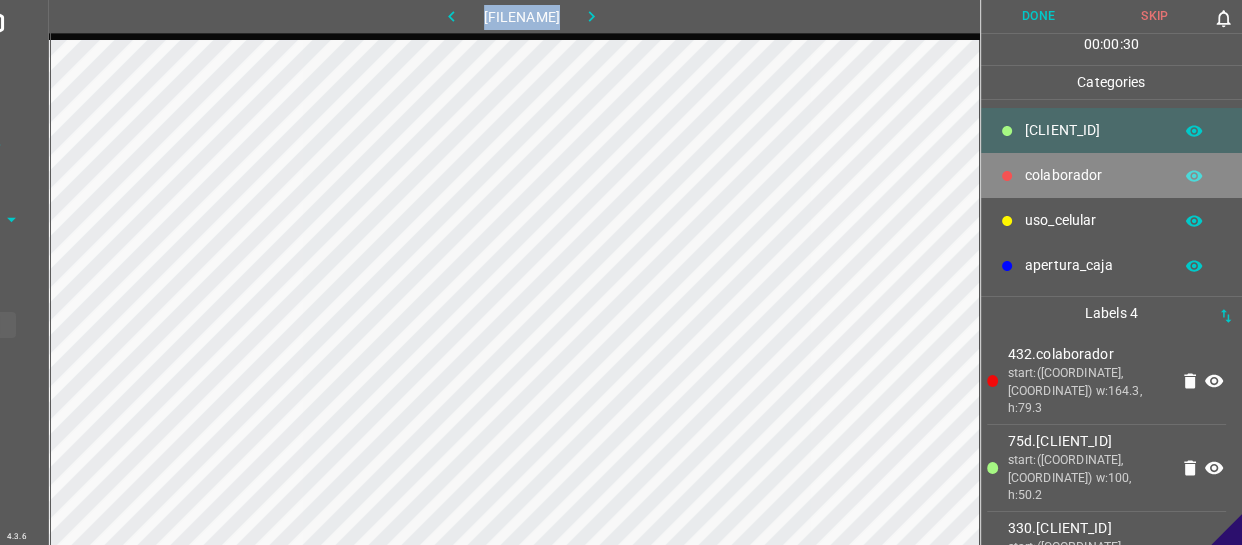 click on "colaborador" at bounding box center (1093, 130) 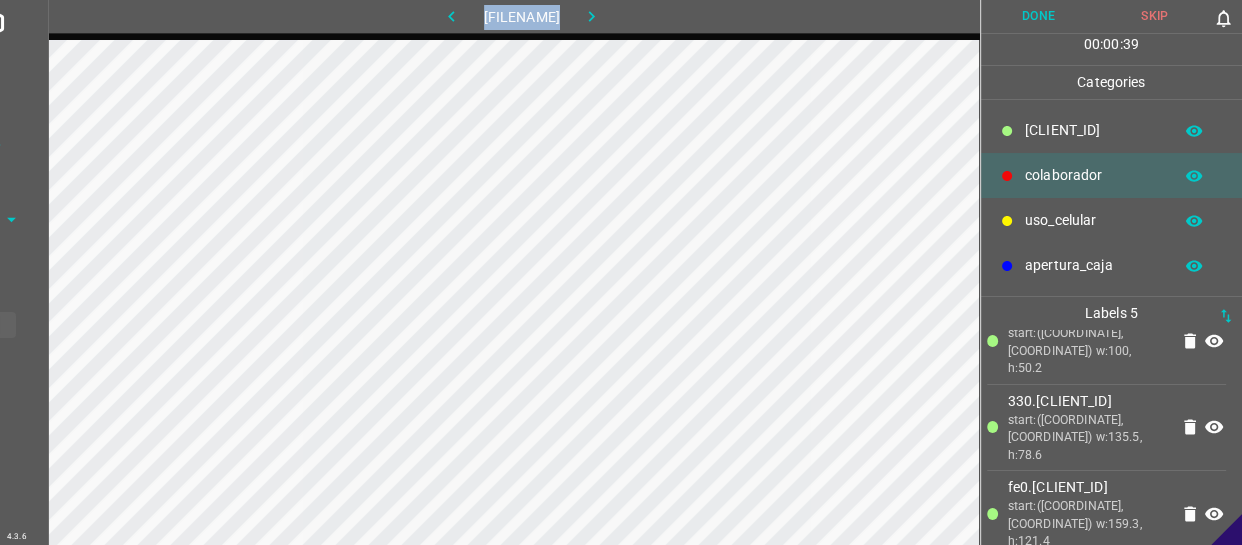 scroll, scrollTop: 146, scrollLeft: 0, axis: vertical 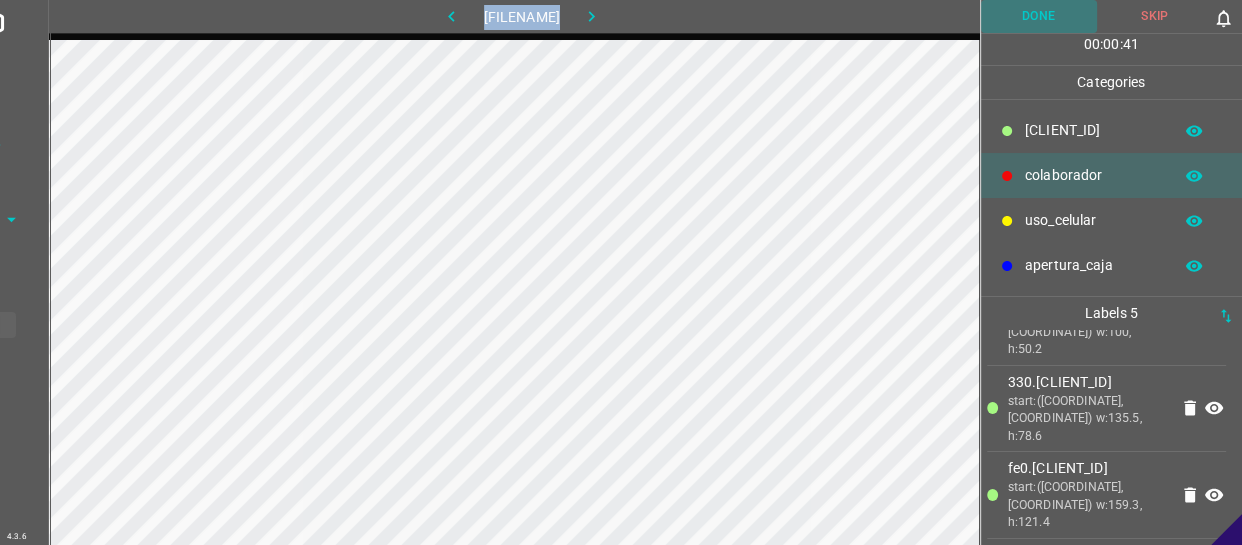 click on "Done" at bounding box center [1039, 16] 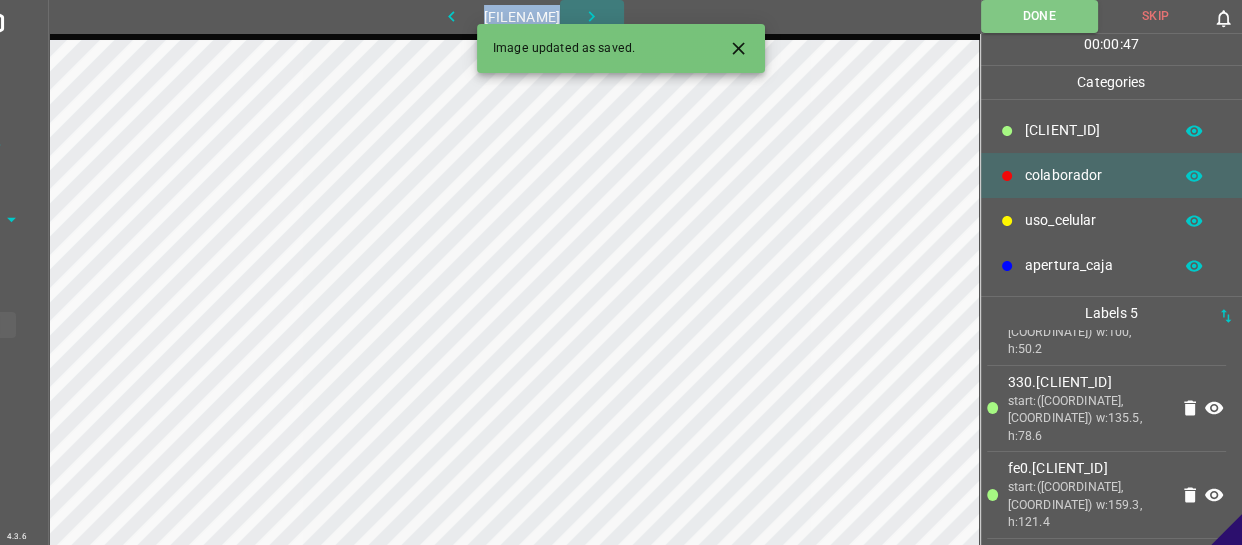 click at bounding box center (591, 16) 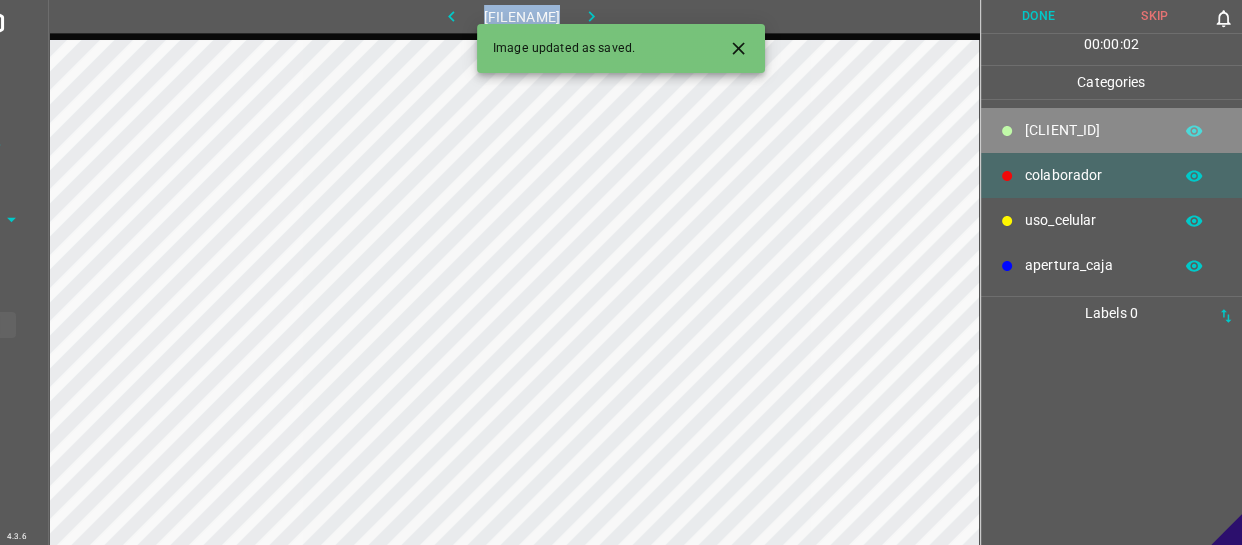 click on "​​[CLIENT_ID]" at bounding box center [1112, 130] 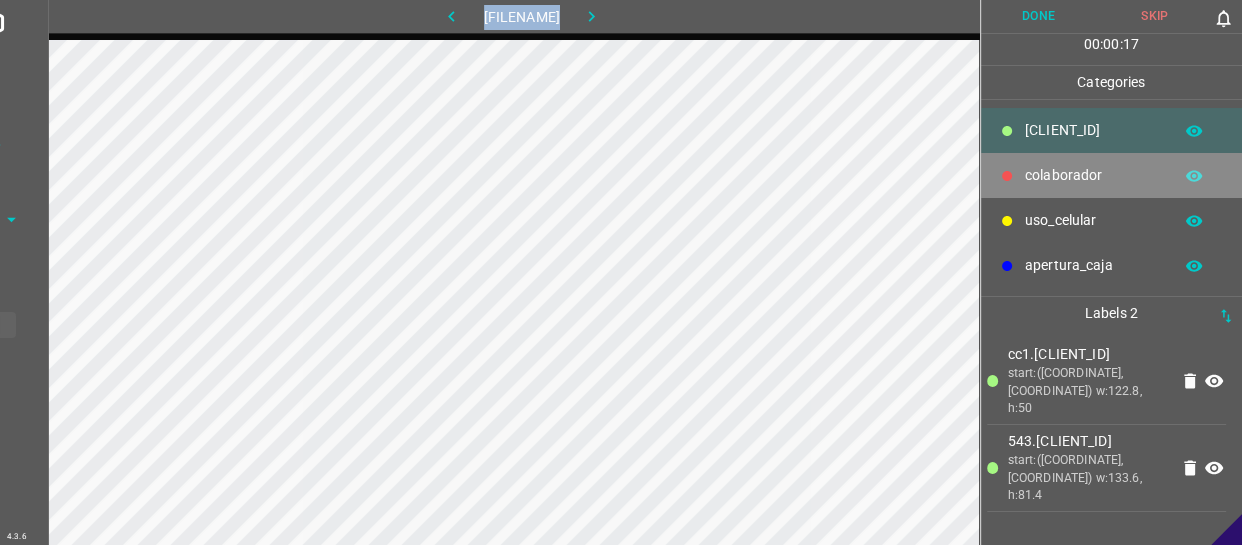 drag, startPoint x: 1085, startPoint y: 176, endPoint x: 999, endPoint y: 193, distance: 87.66413 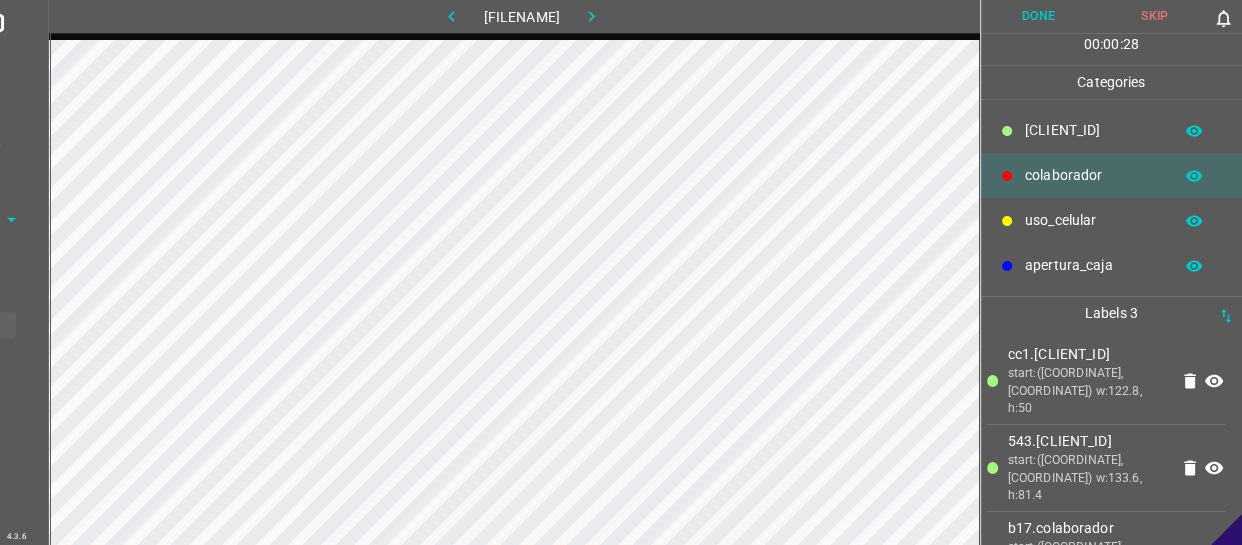 click on "00   : 00   : 28" at bounding box center (1112, 49) 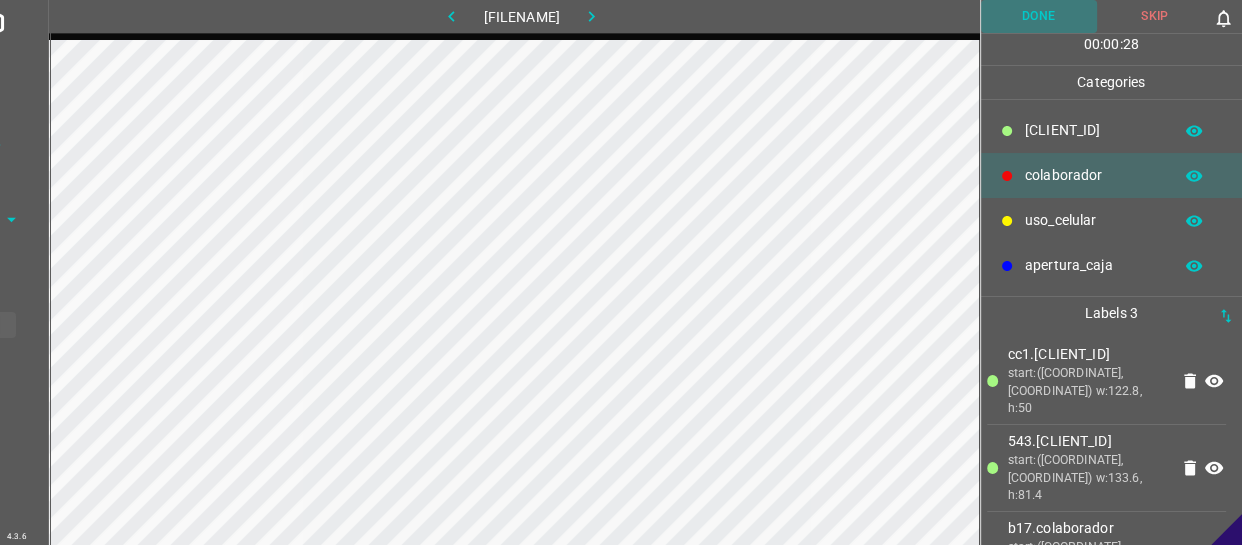 click on "Done" at bounding box center (1039, 16) 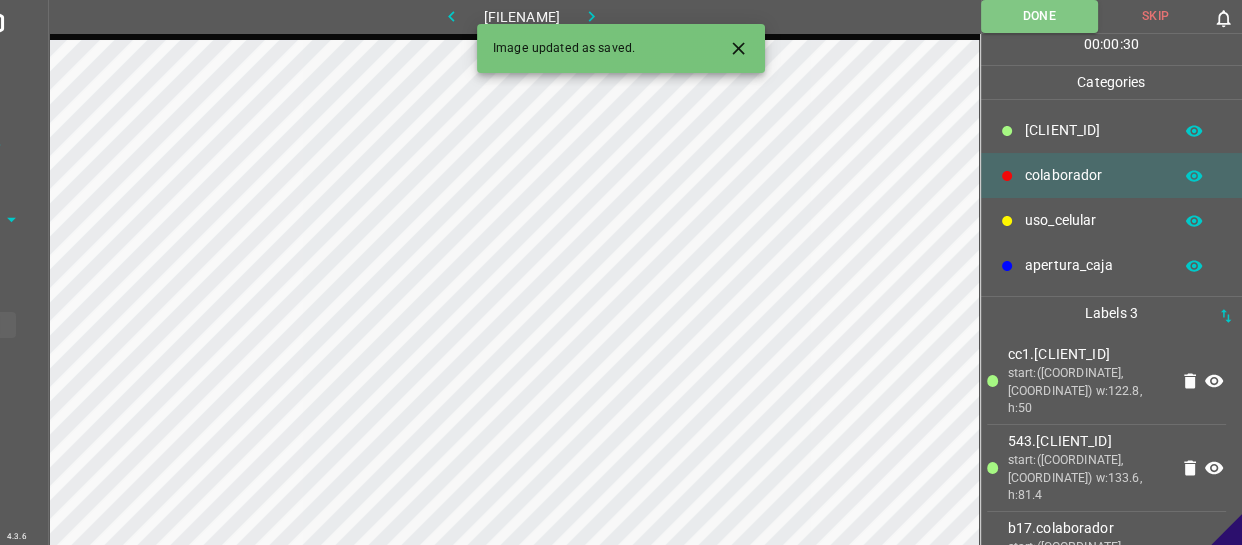 click at bounding box center [591, 16] 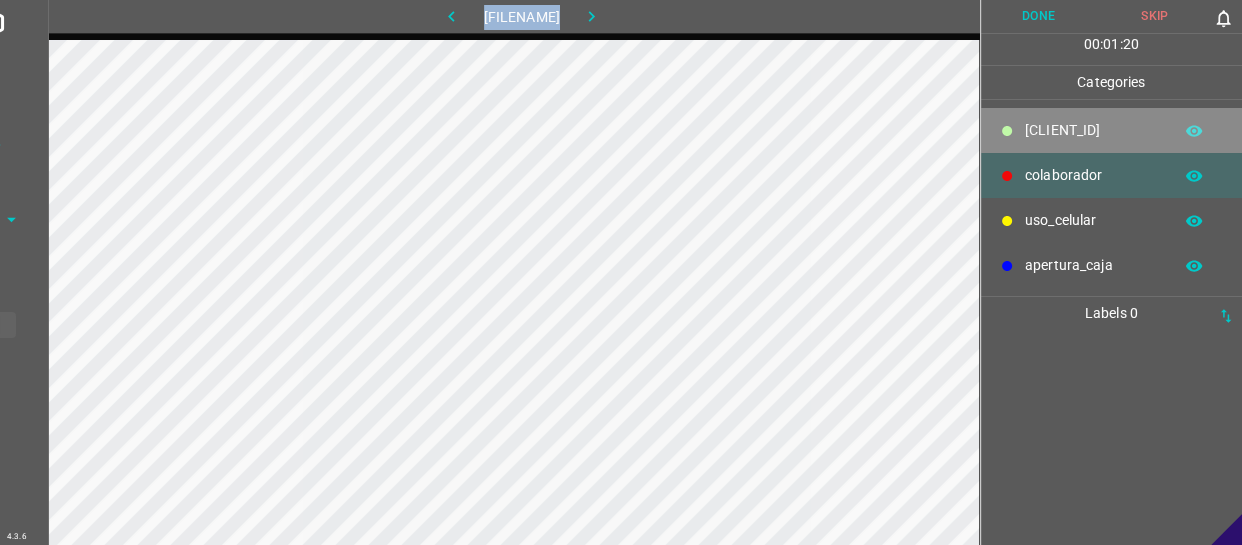 click on "​​[CLIENT_ID]" at bounding box center (1093, 130) 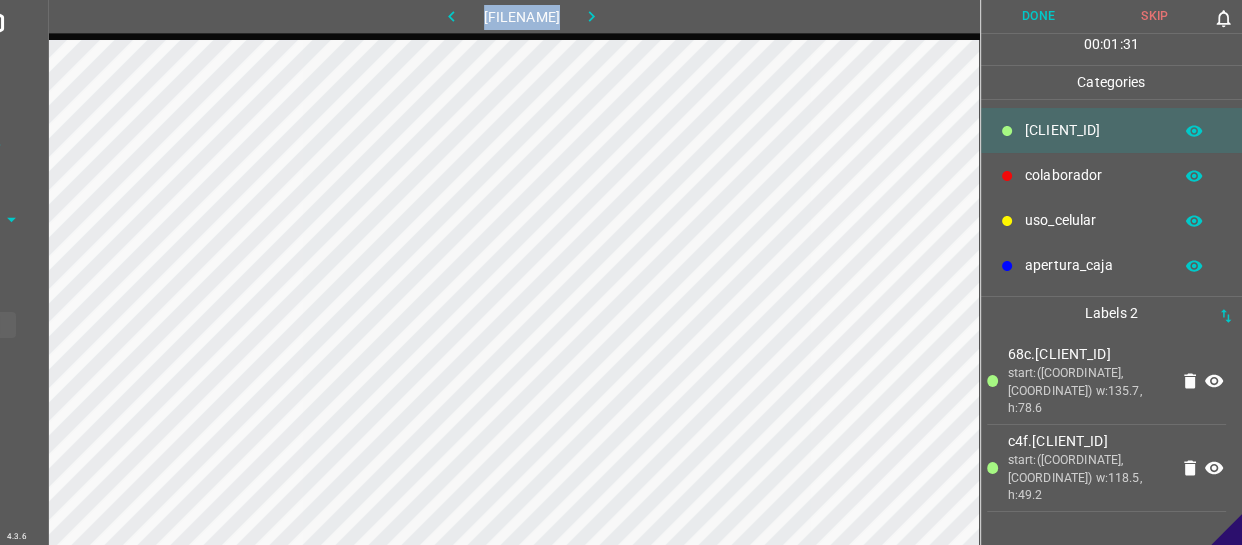 drag, startPoint x: 1095, startPoint y: 182, endPoint x: 1049, endPoint y: 184, distance: 46.043457 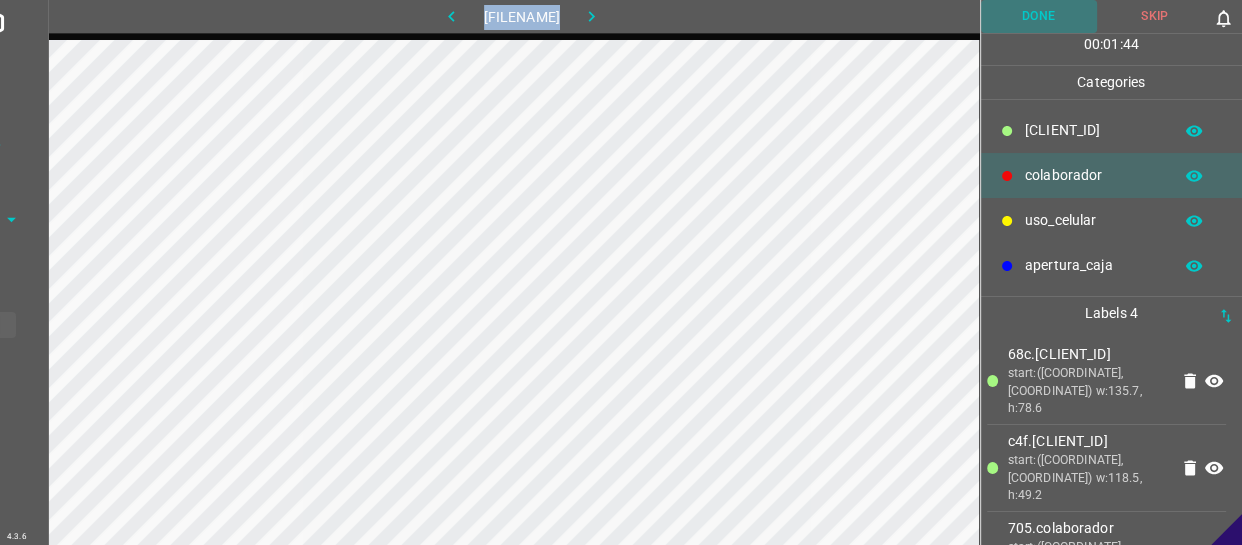 click on "Done" at bounding box center (1039, 16) 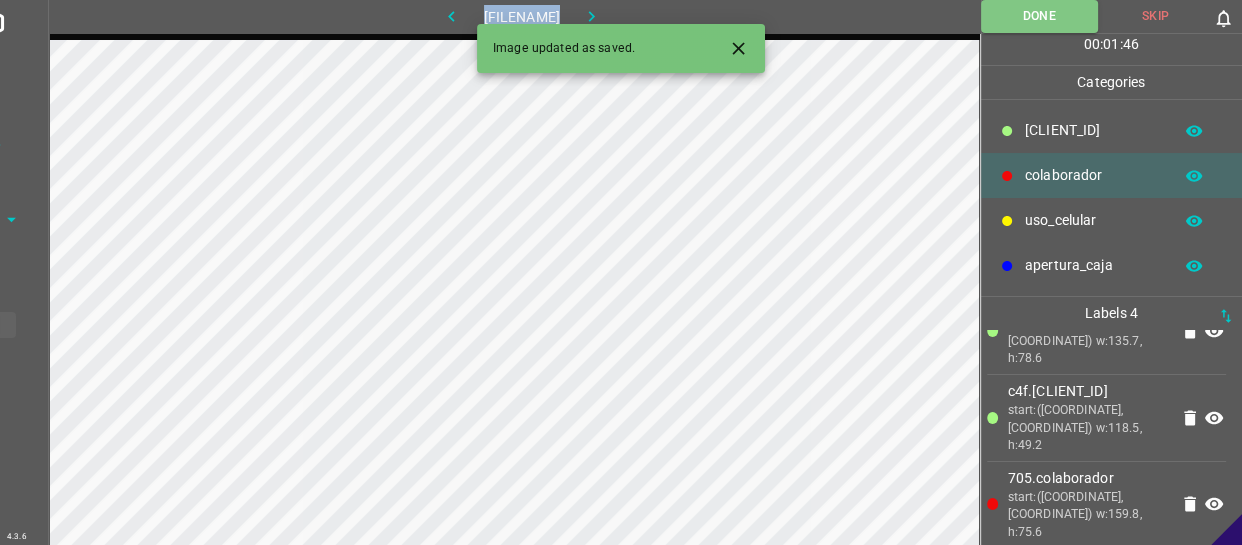 scroll, scrollTop: 77, scrollLeft: 0, axis: vertical 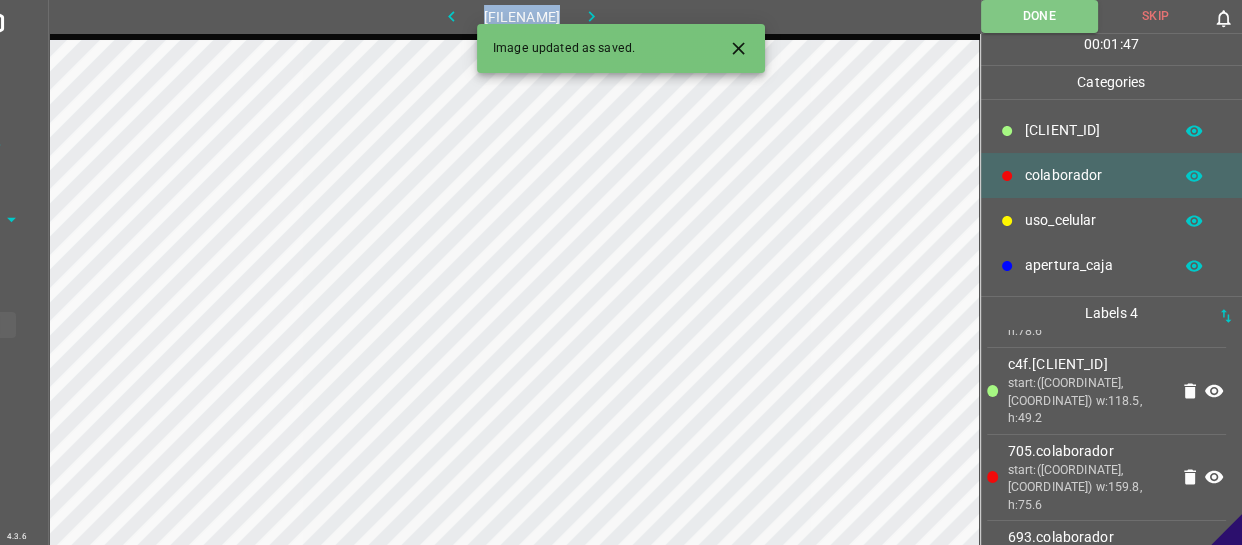 click at bounding box center [591, 16] 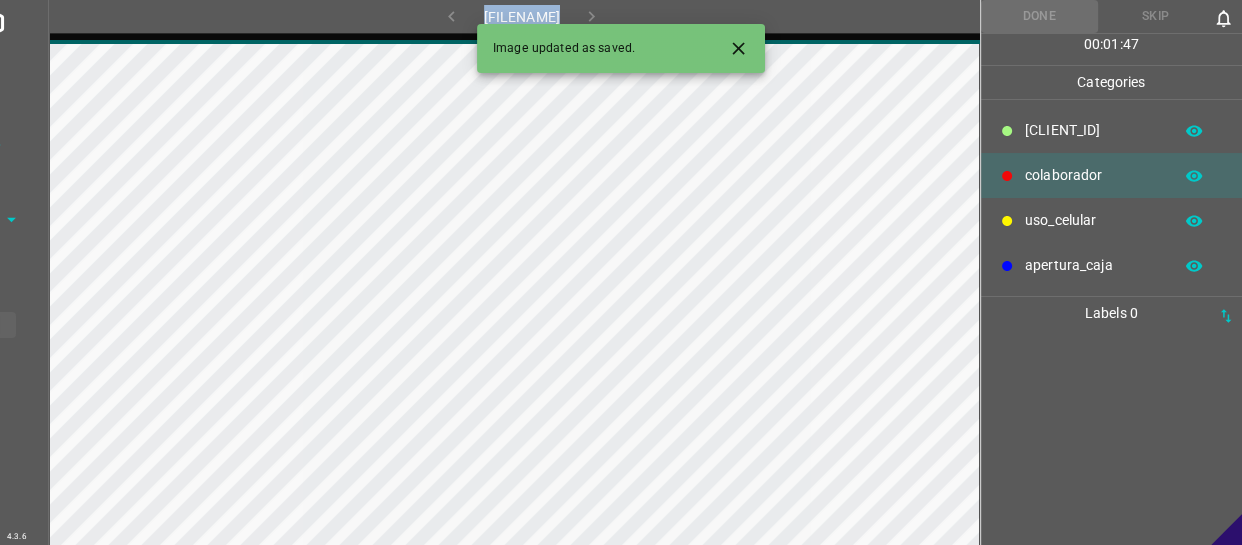 scroll, scrollTop: 0, scrollLeft: 0, axis: both 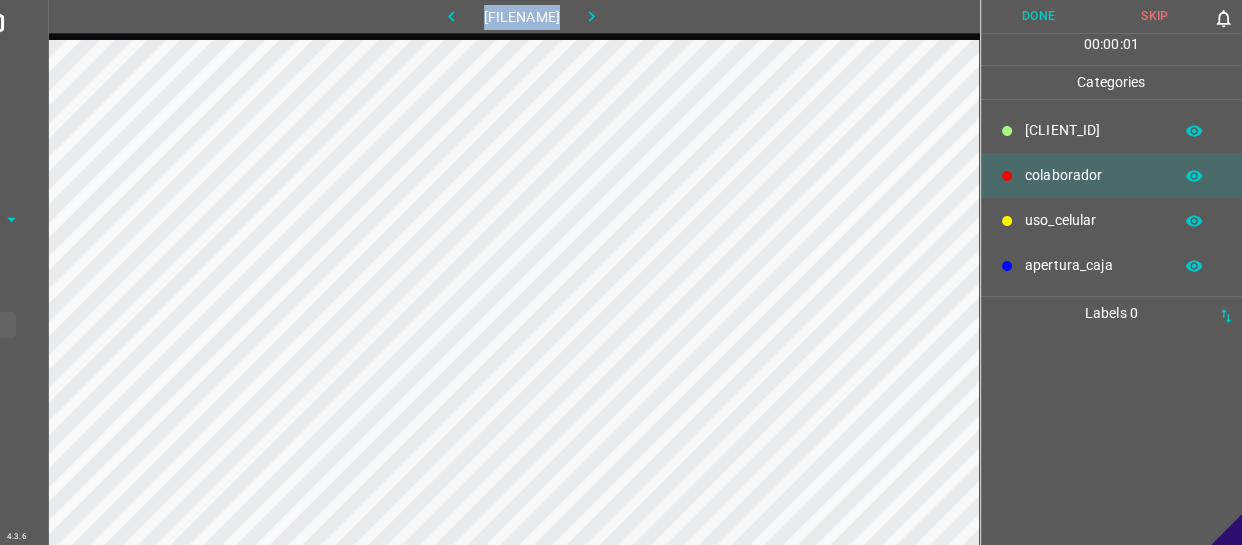 click on "​​[CLIENT_ID]" at bounding box center [1093, 130] 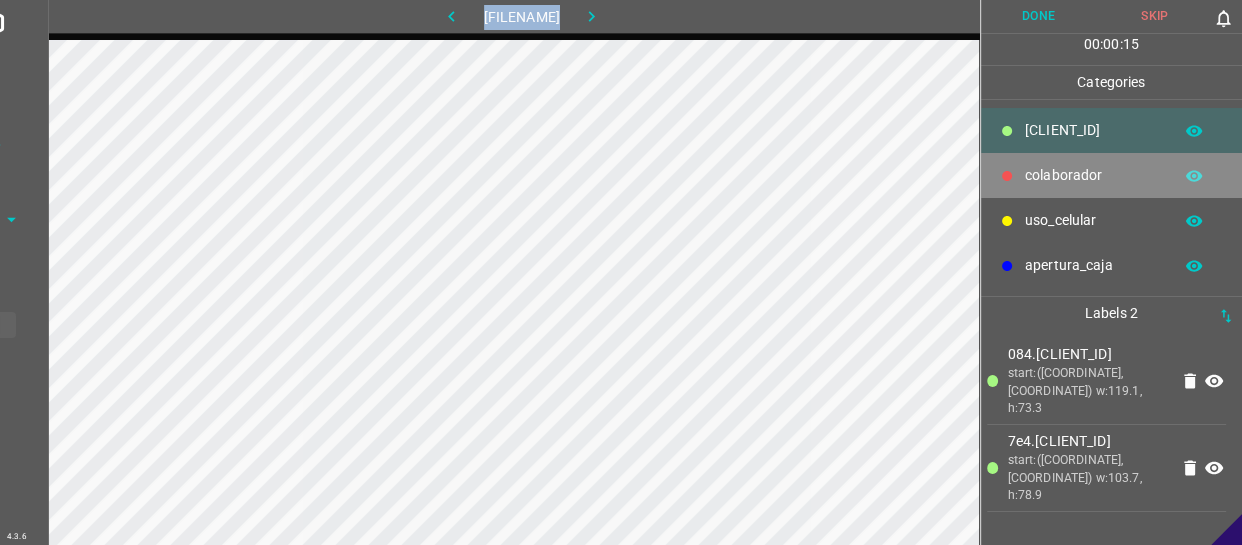 click on "colaborador" at bounding box center [1112, 175] 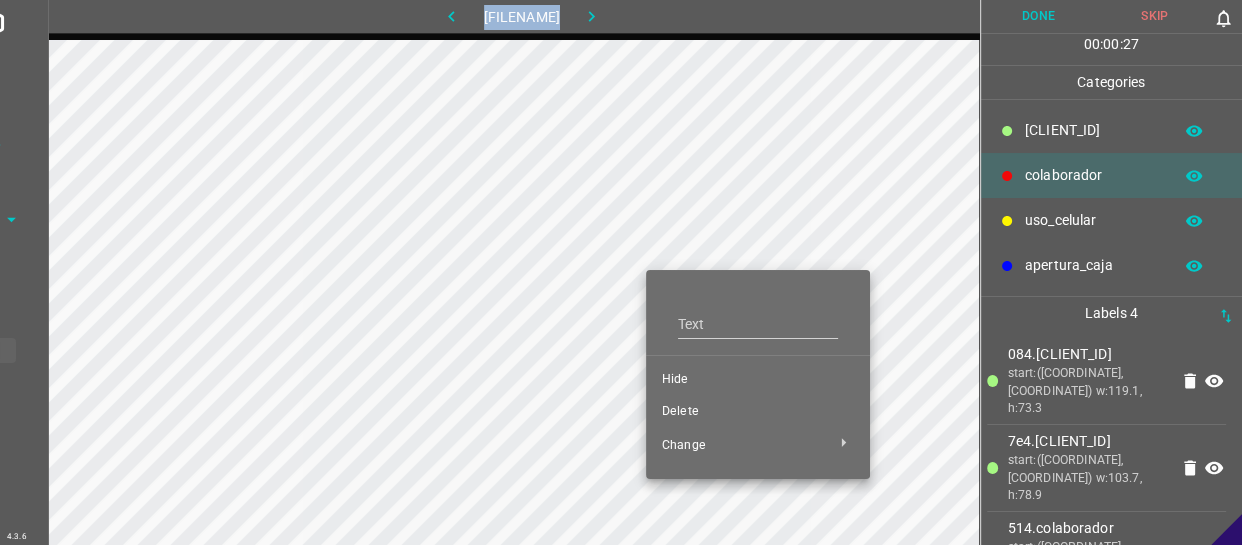 drag, startPoint x: 1005, startPoint y: 185, endPoint x: 658, endPoint y: 305, distance: 367.16345 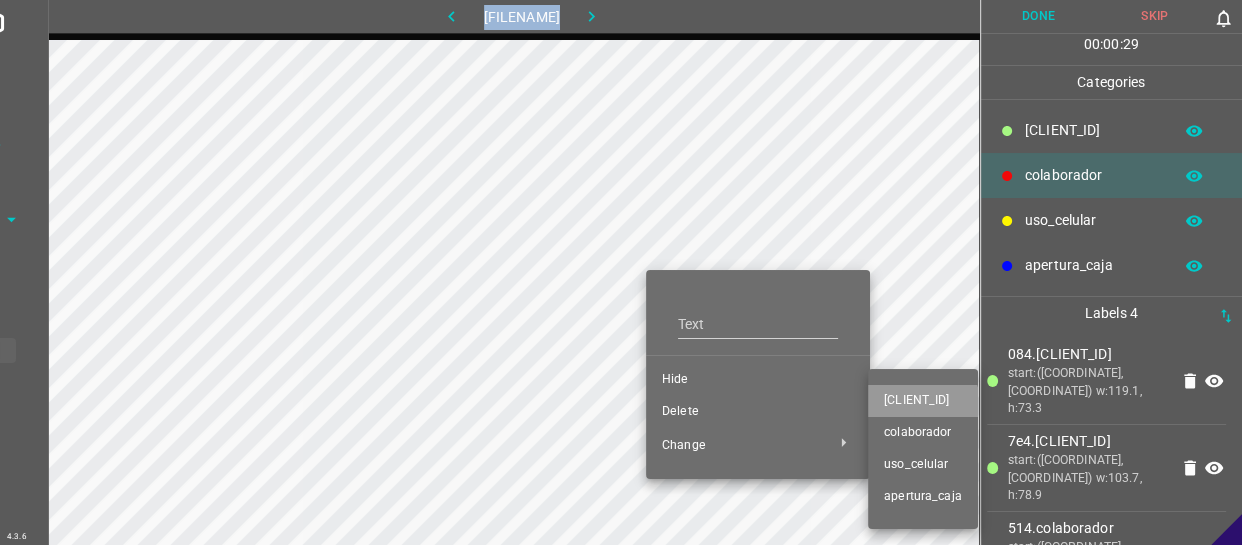 click on "​​[CLIENT_ID]" at bounding box center [758, 380] 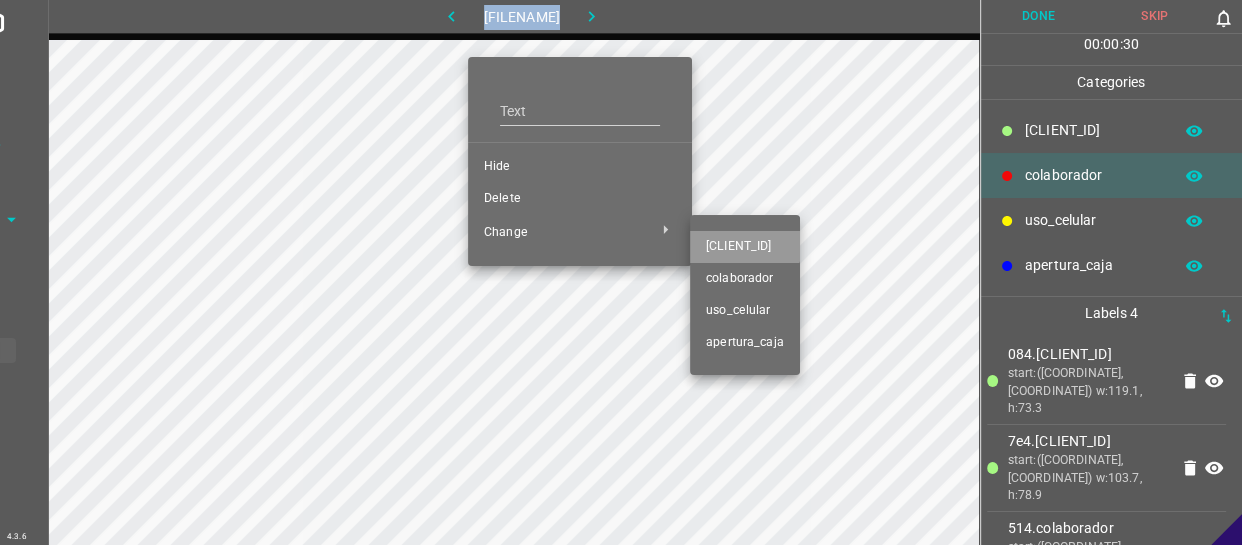 click on "​​[CLIENT_ID]" at bounding box center (580, 167) 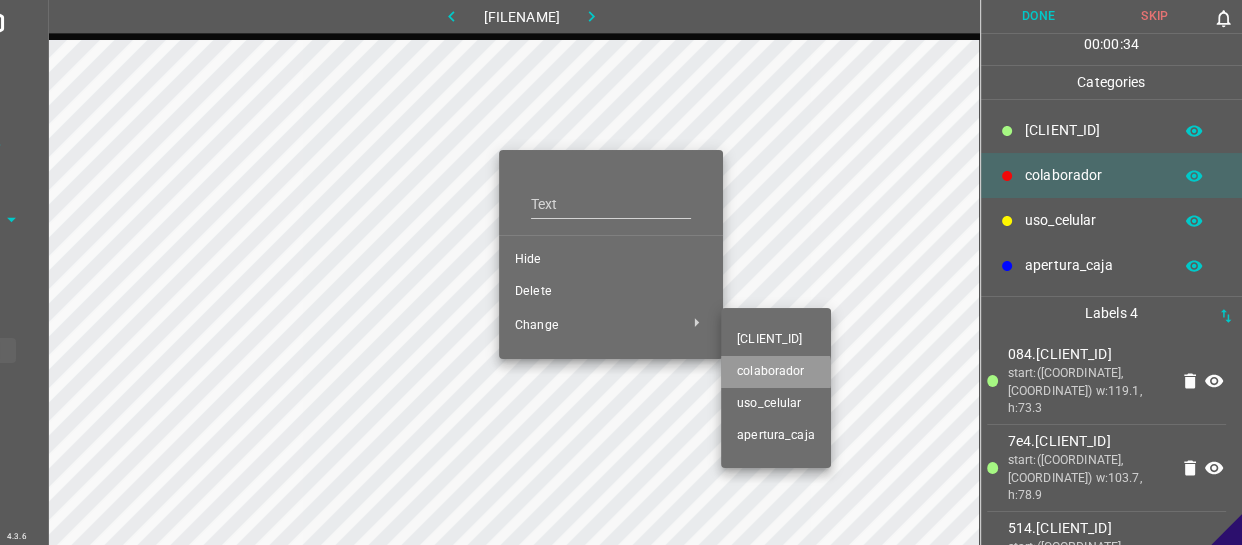 drag, startPoint x: 758, startPoint y: 373, endPoint x: 645, endPoint y: 352, distance: 114.93476 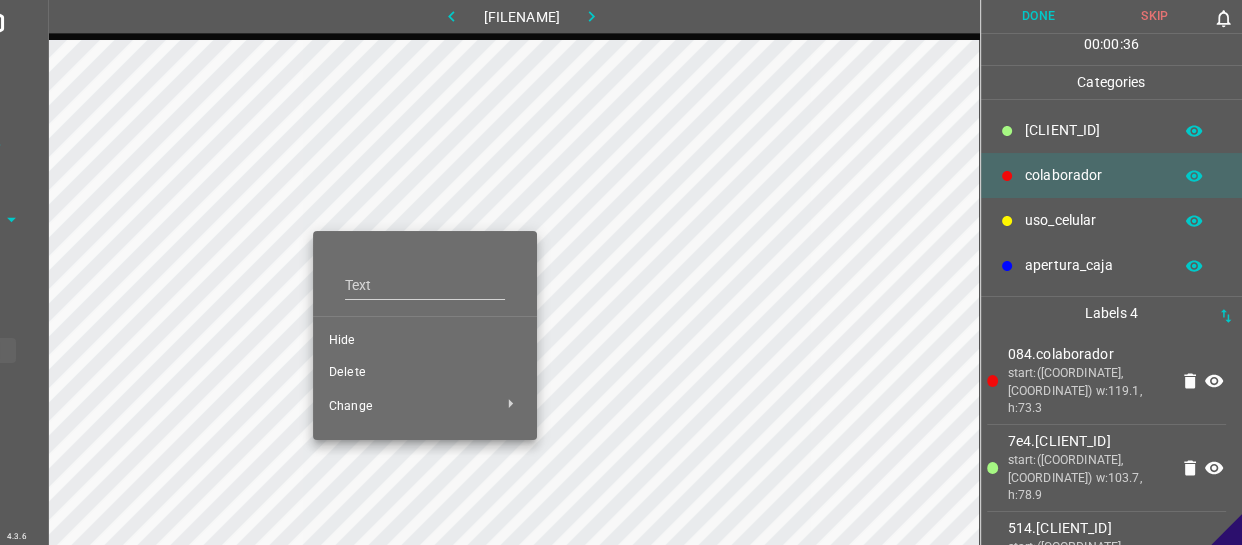 drag, startPoint x: 300, startPoint y: 256, endPoint x: 319, endPoint y: 254, distance: 19.104973 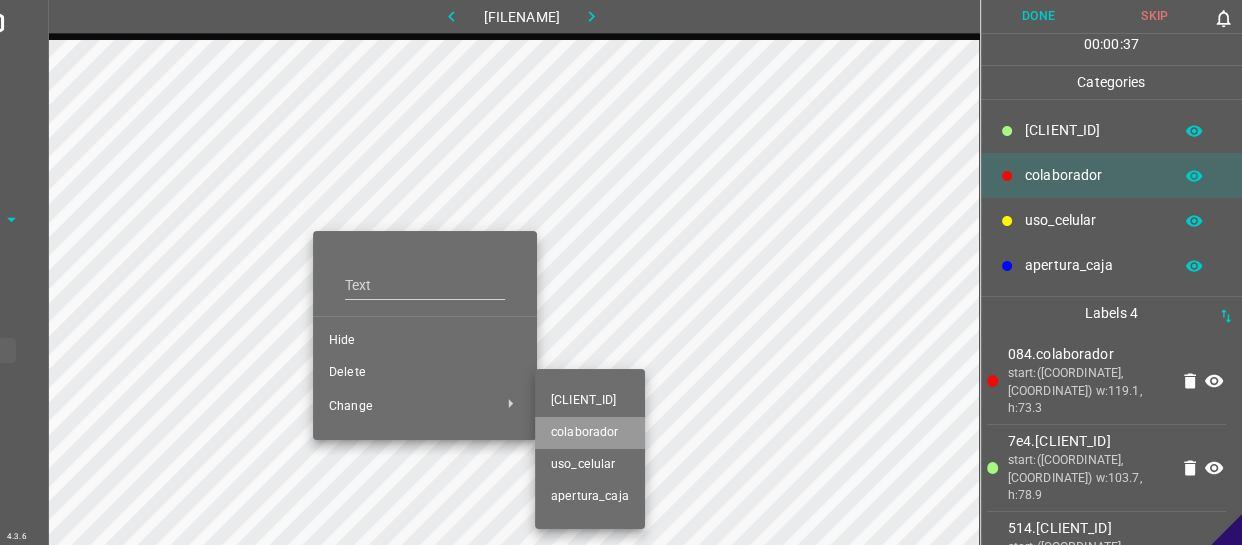 click on "colaborador" at bounding box center [425, 341] 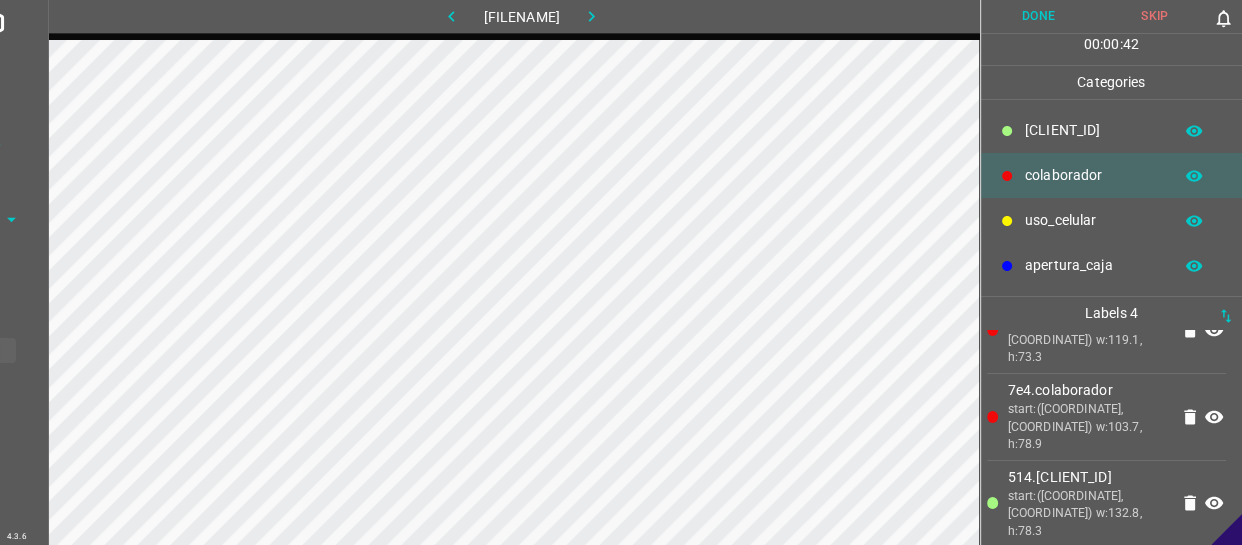 scroll, scrollTop: 77, scrollLeft: 0, axis: vertical 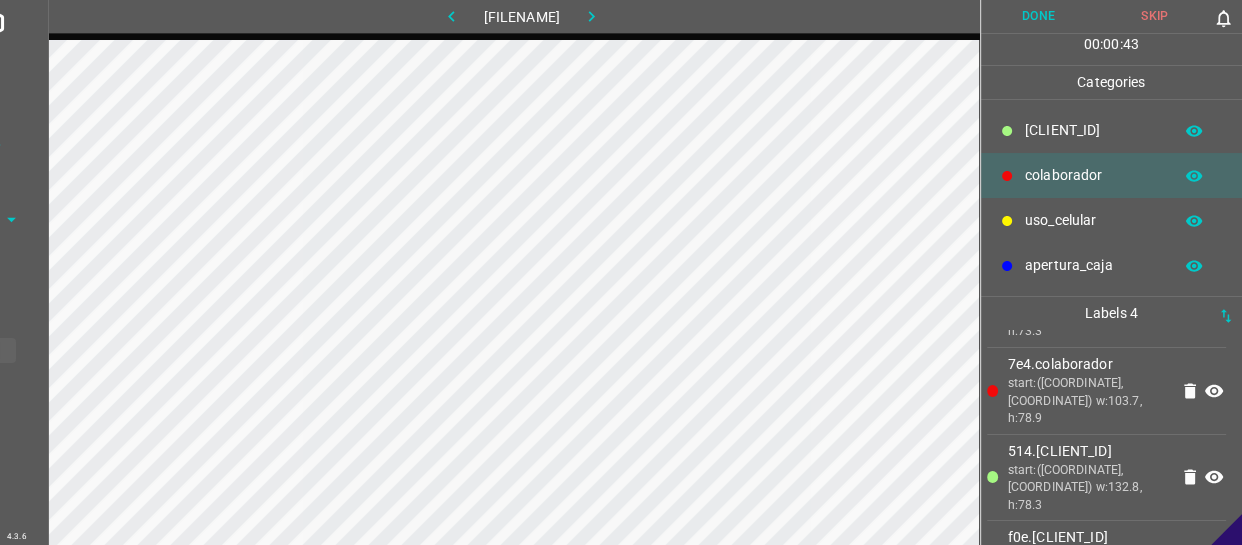 click on "Done" at bounding box center [1039, 16] 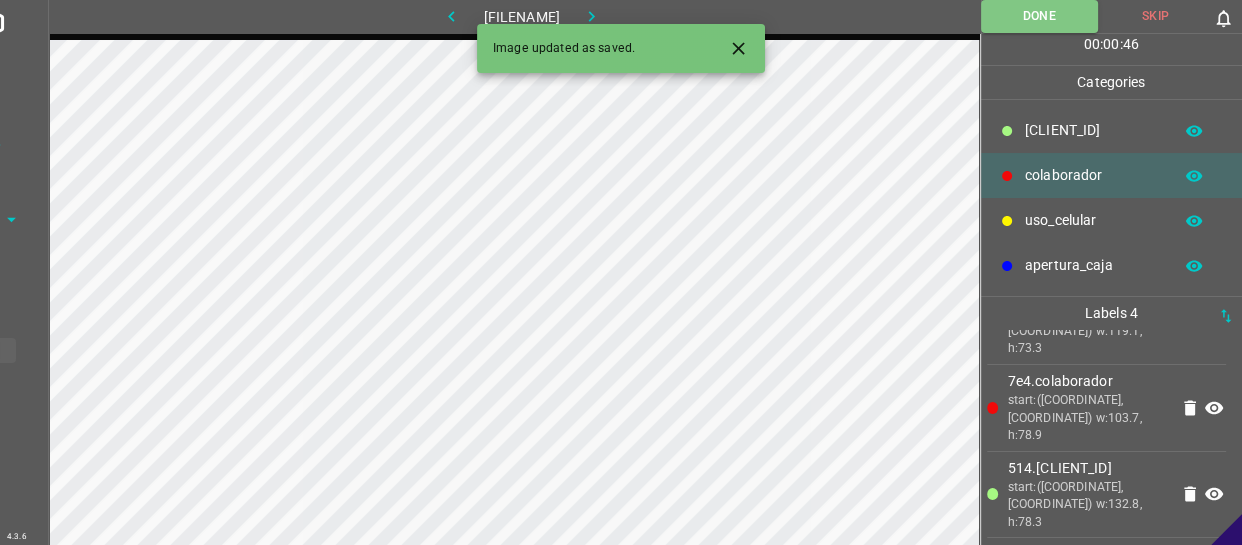 scroll, scrollTop: 77, scrollLeft: 0, axis: vertical 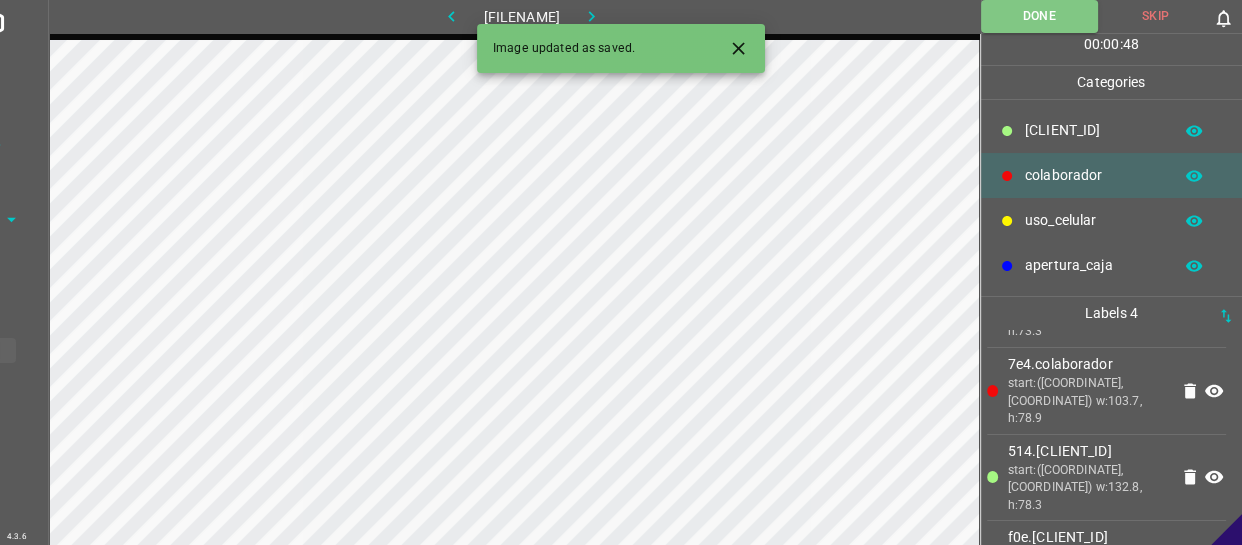 click at bounding box center [592, 16] 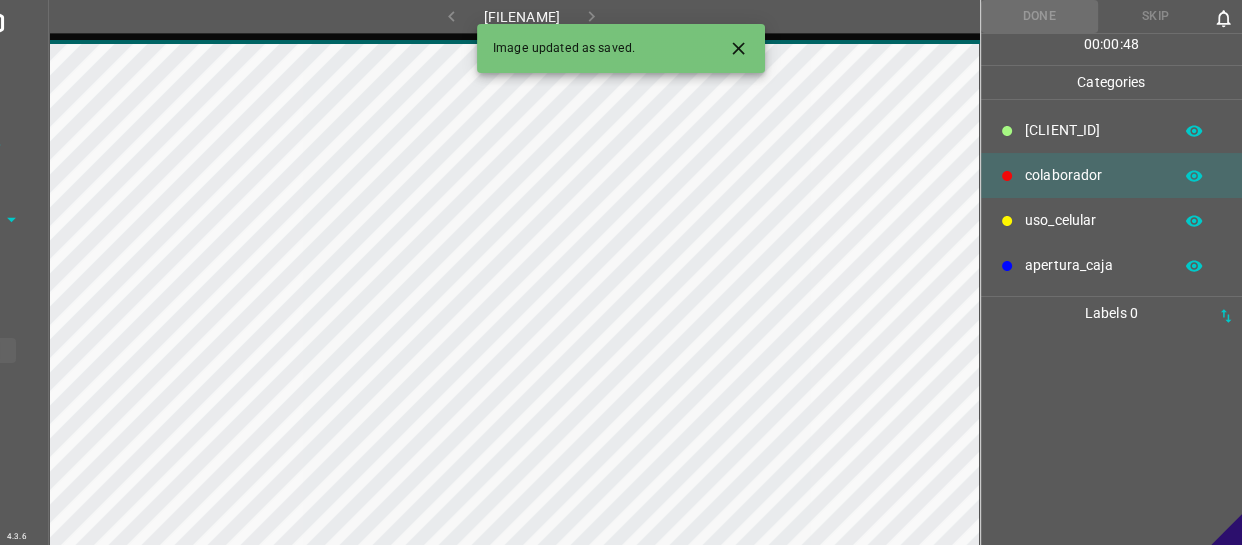 scroll, scrollTop: 0, scrollLeft: 0, axis: both 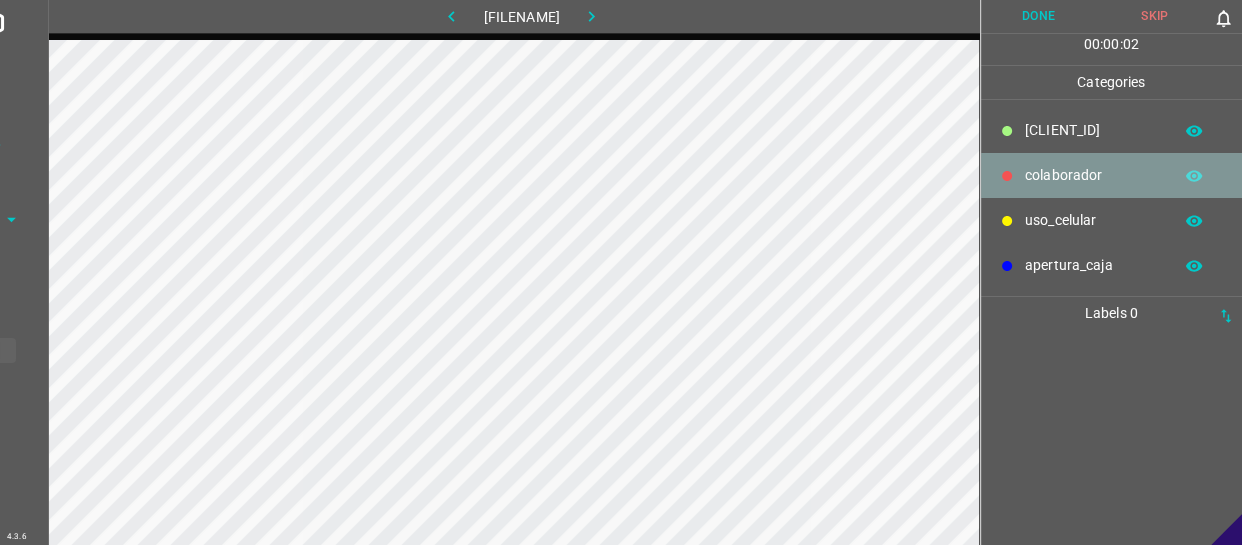 click on "colaborador" at bounding box center (1093, 175) 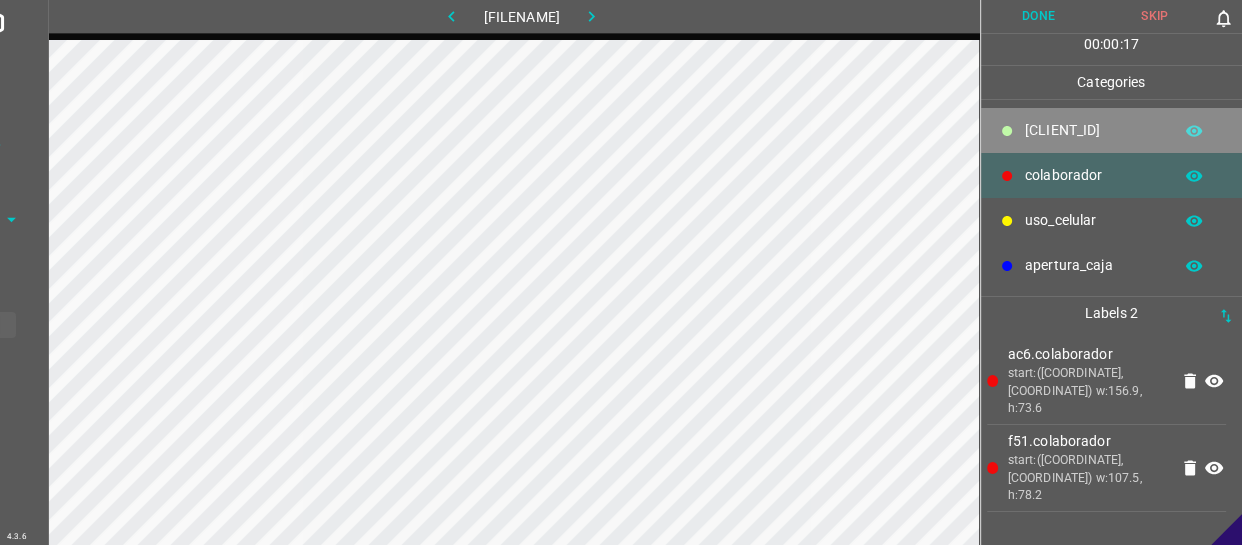 click on "​​[CLIENT_ID]" at bounding box center [1093, 130] 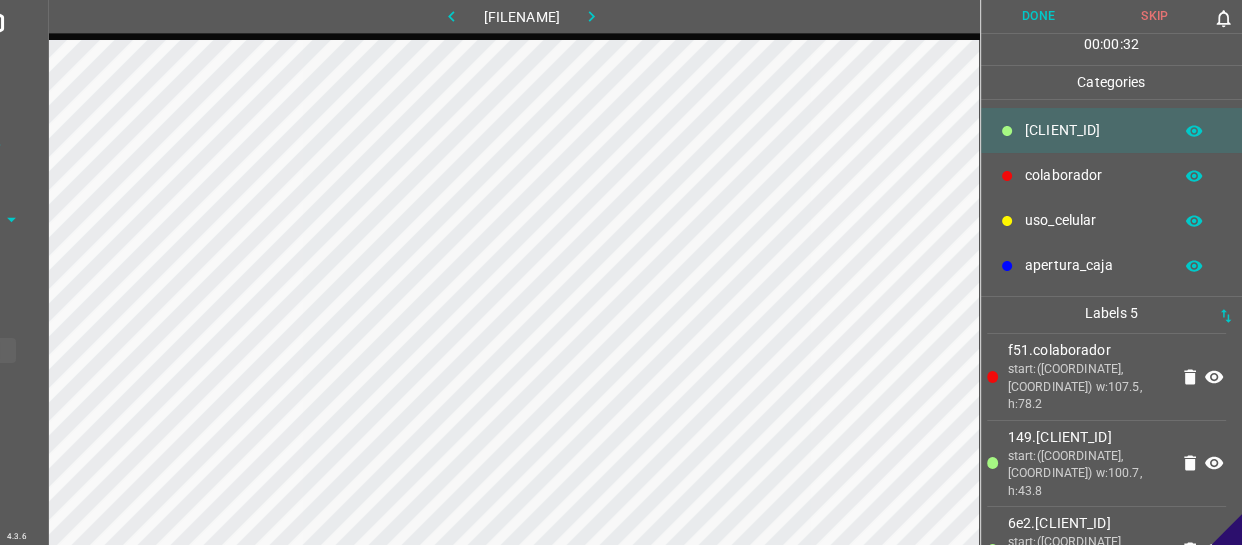scroll, scrollTop: 146, scrollLeft: 0, axis: vertical 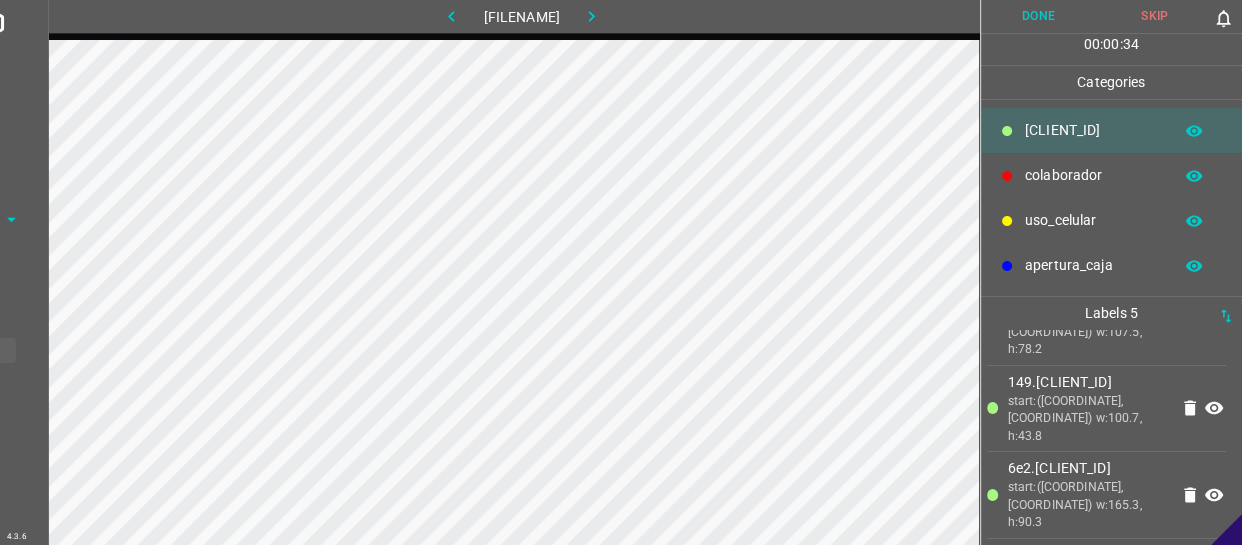 click on "Done" at bounding box center [1039, 16] 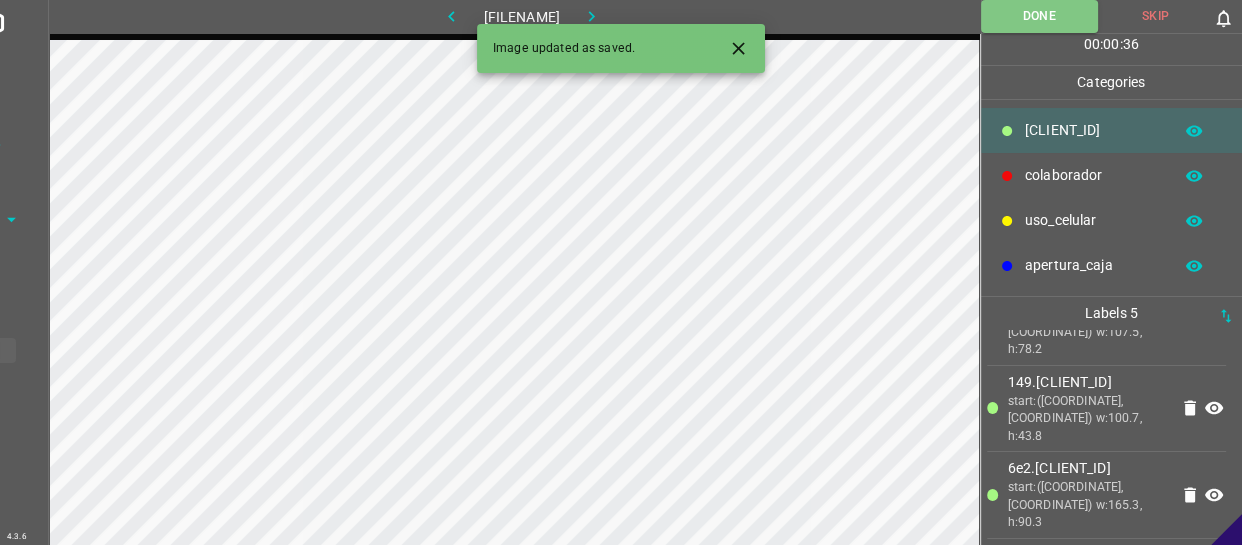 click at bounding box center (591, 16) 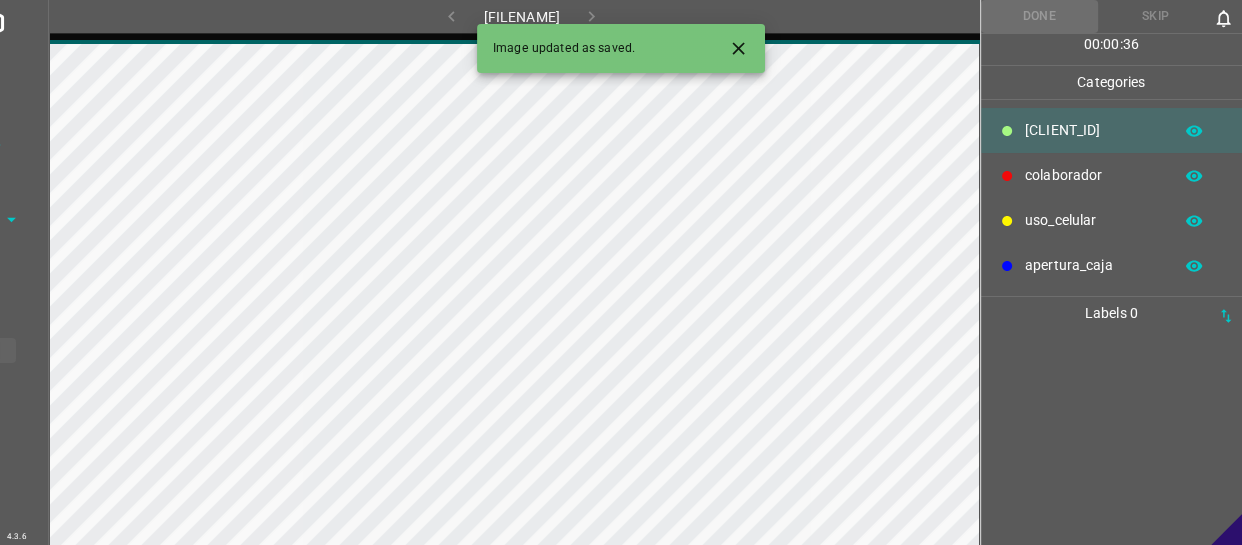 scroll, scrollTop: 0, scrollLeft: 0, axis: both 